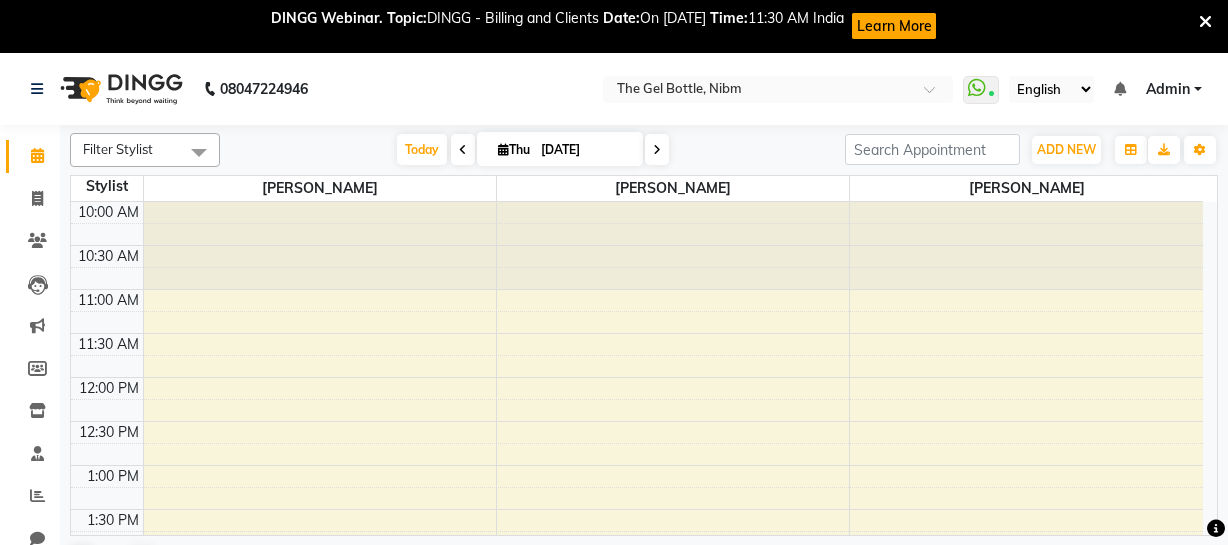 scroll, scrollTop: 52, scrollLeft: 0, axis: vertical 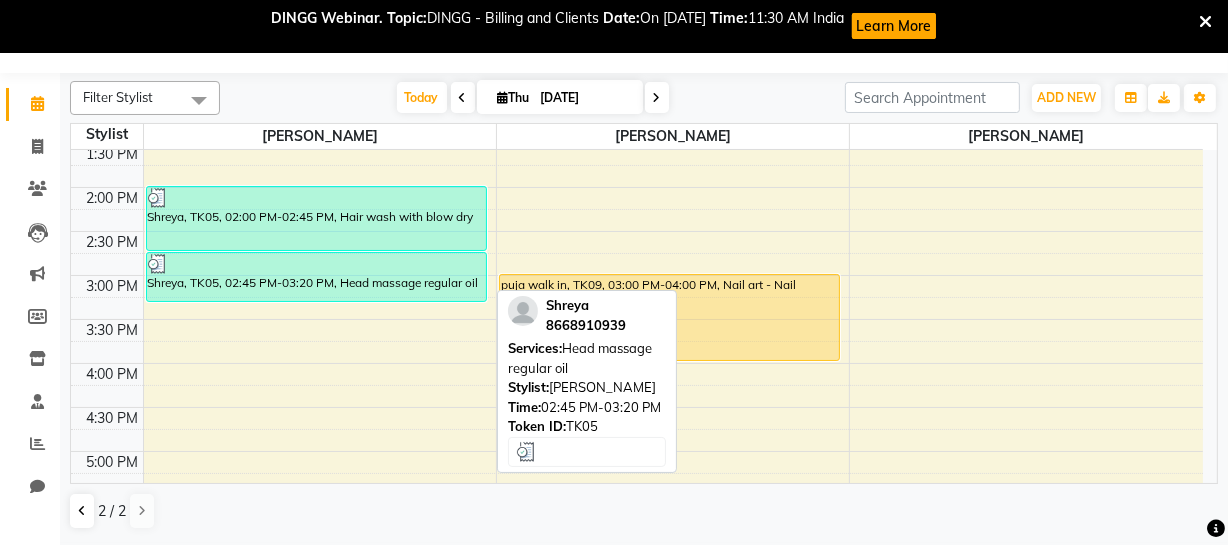 click on "Shreya, TK05, 02:45 PM-03:20 PM, Head massage regular oil" at bounding box center (317, 277) 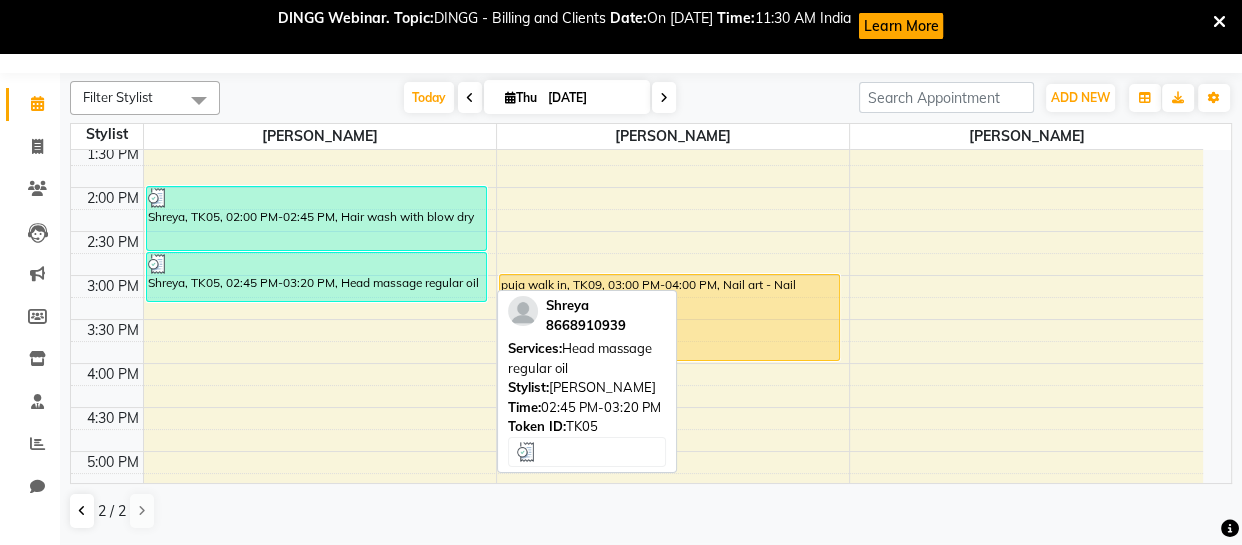 select on "3" 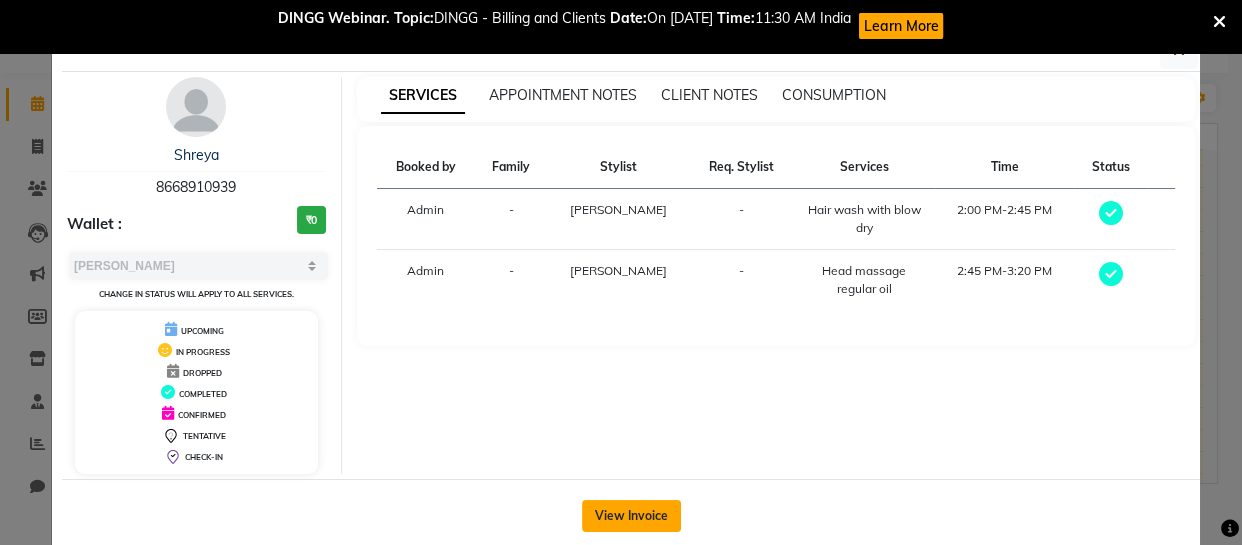 click on "View Invoice" 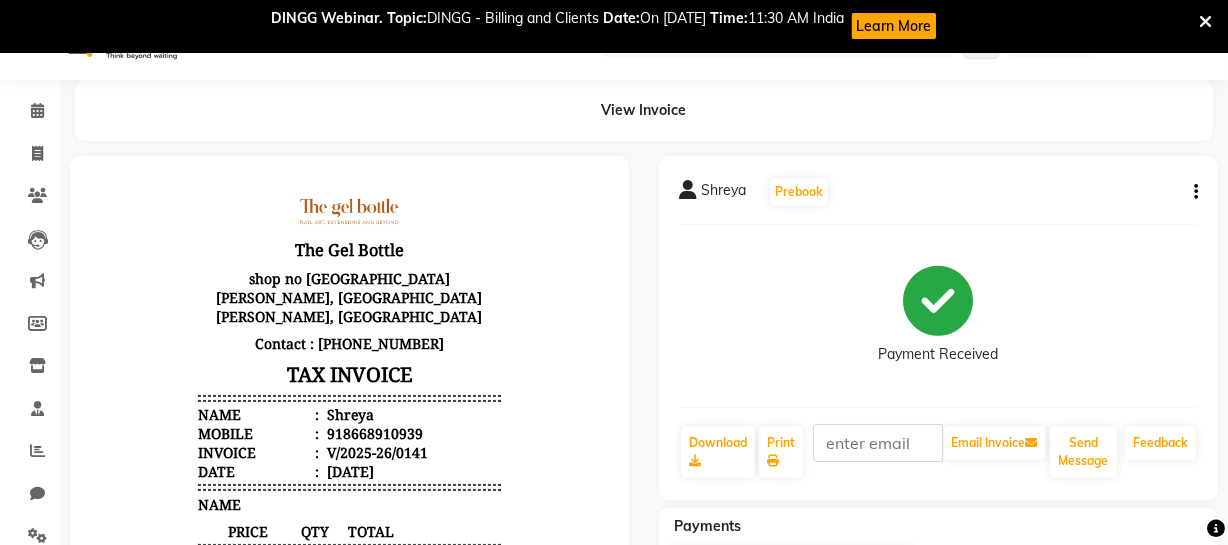 scroll, scrollTop: 0, scrollLeft: 0, axis: both 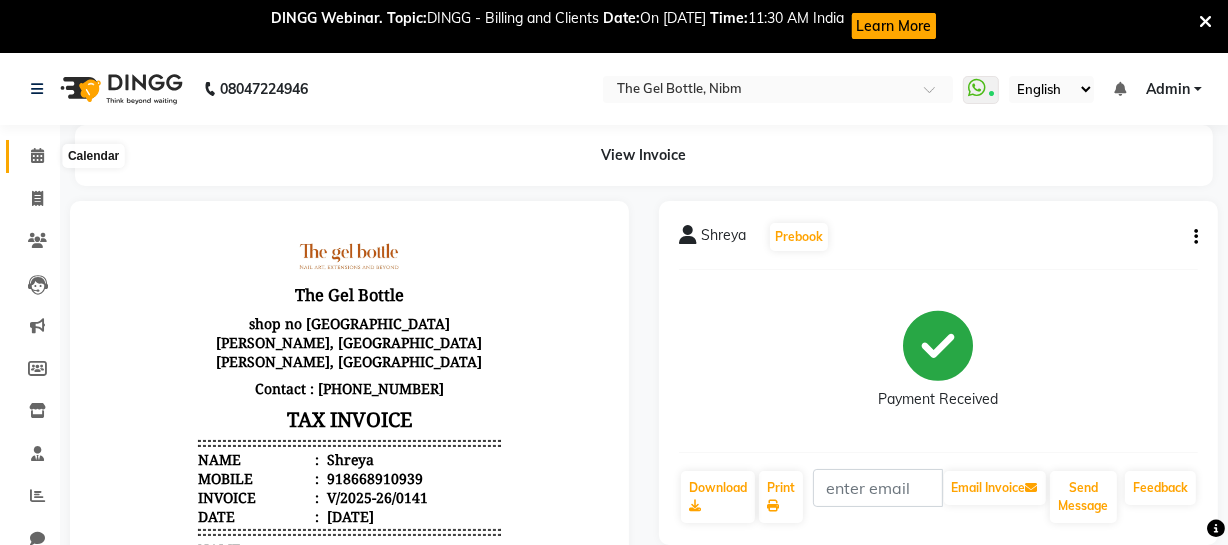 click 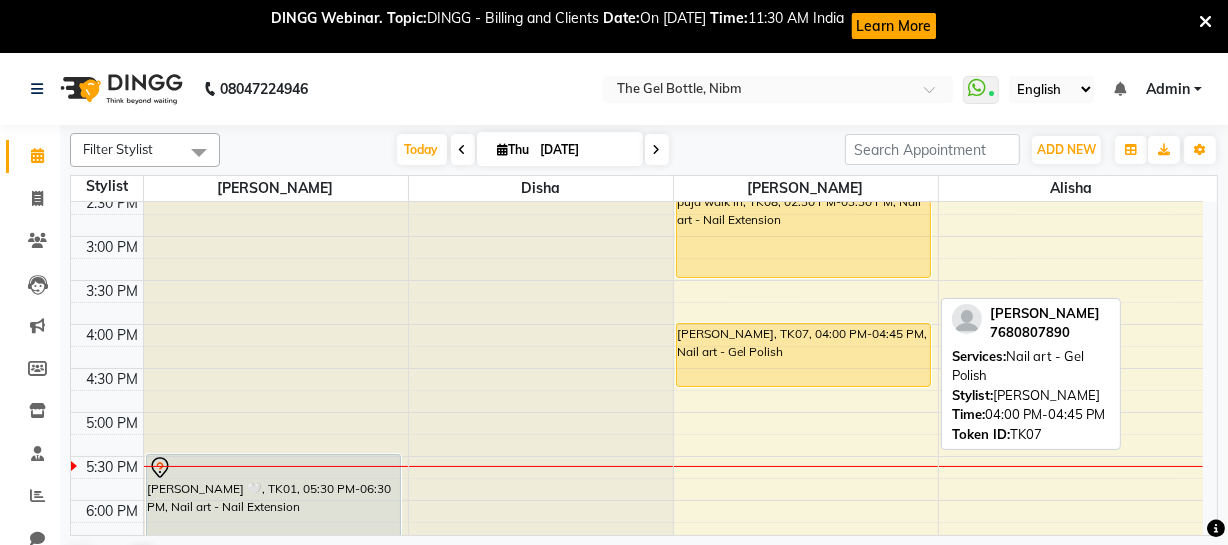 scroll, scrollTop: 407, scrollLeft: 0, axis: vertical 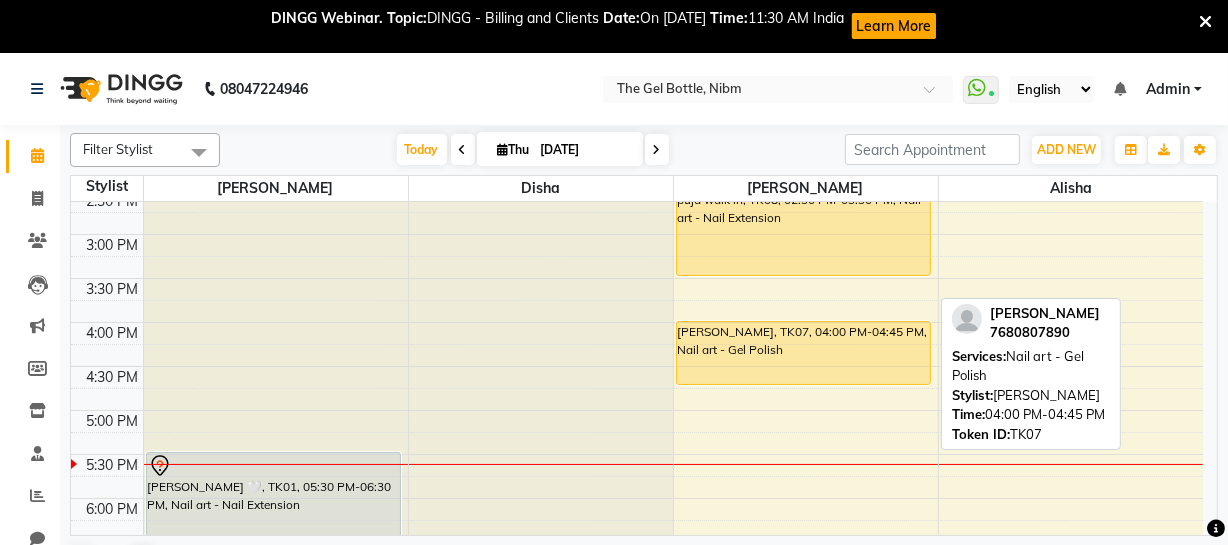 click on "[PERSON_NAME], TK07, 04:00 PM-04:45 PM, Nail art - Gel Polish" at bounding box center (803, 353) 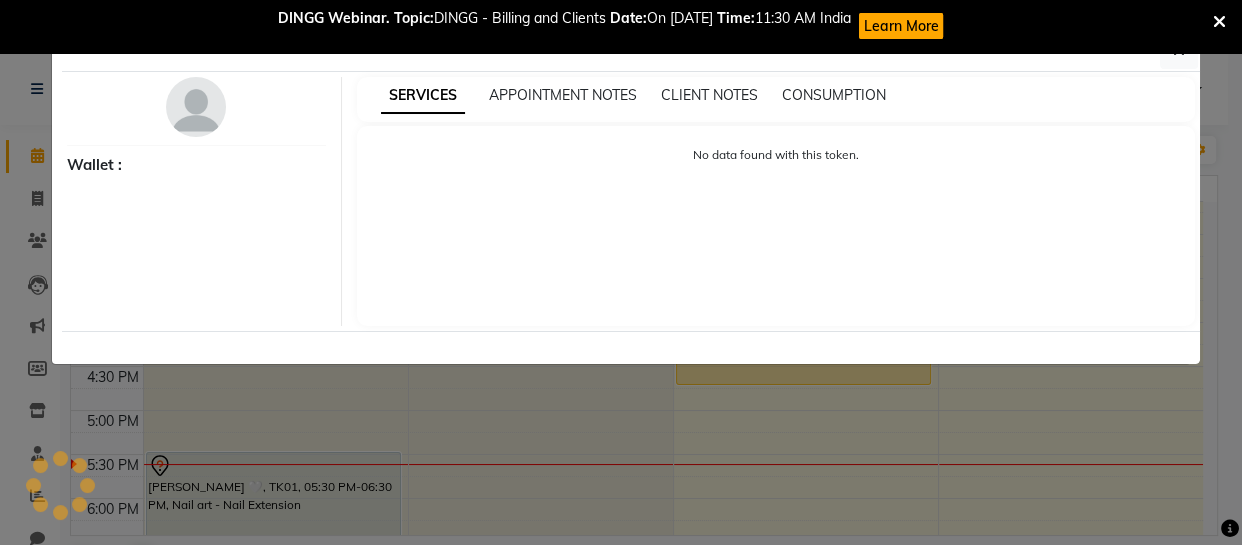 select on "1" 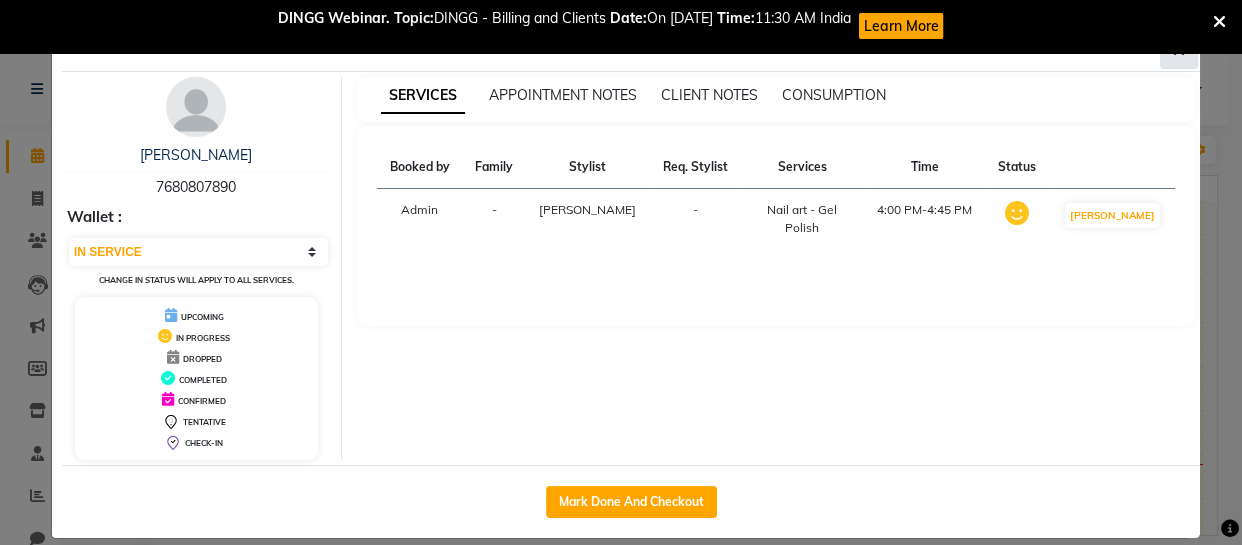 click 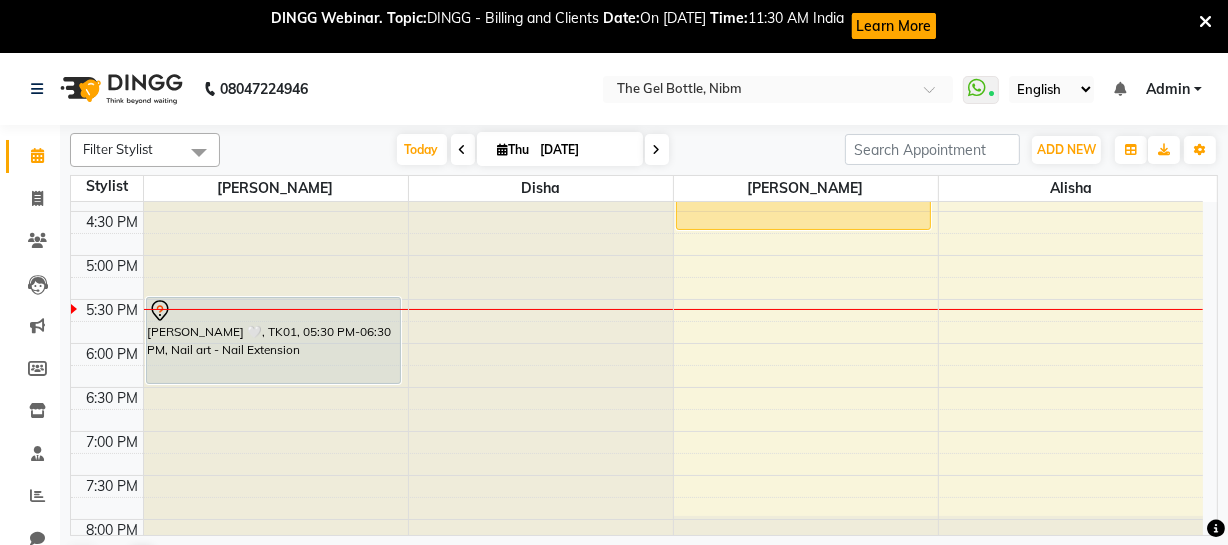 scroll, scrollTop: 629, scrollLeft: 0, axis: vertical 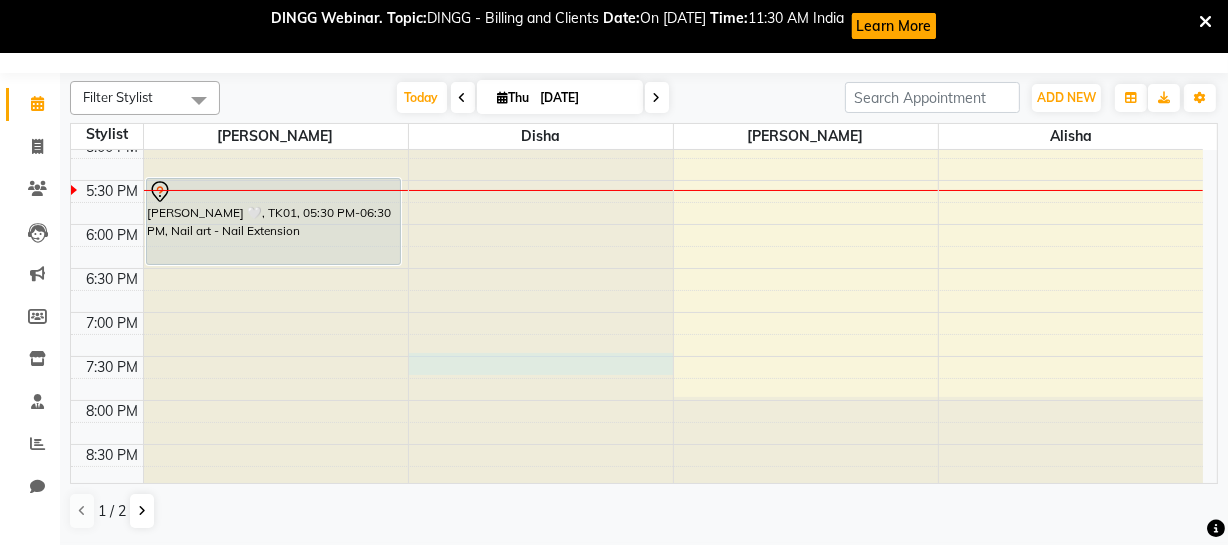 click at bounding box center (541, -479) 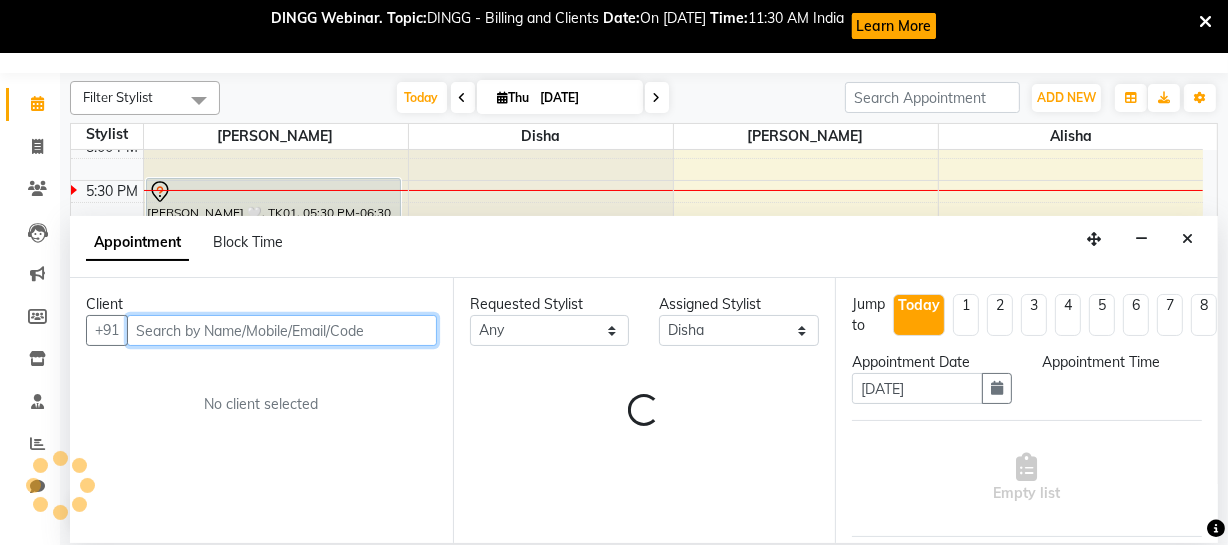 select on "1170" 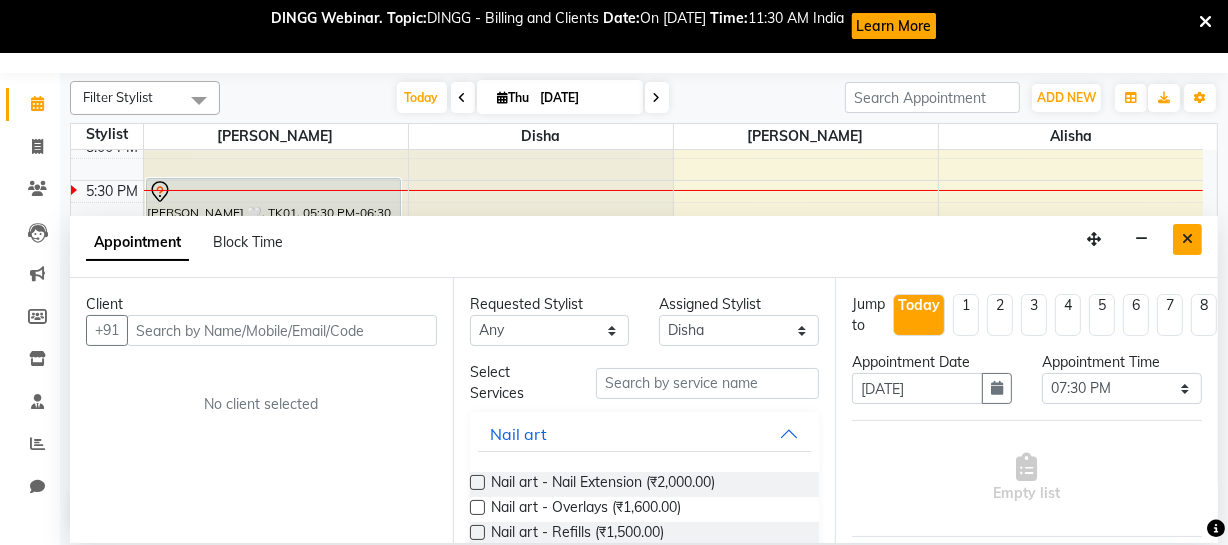 click at bounding box center (1187, 239) 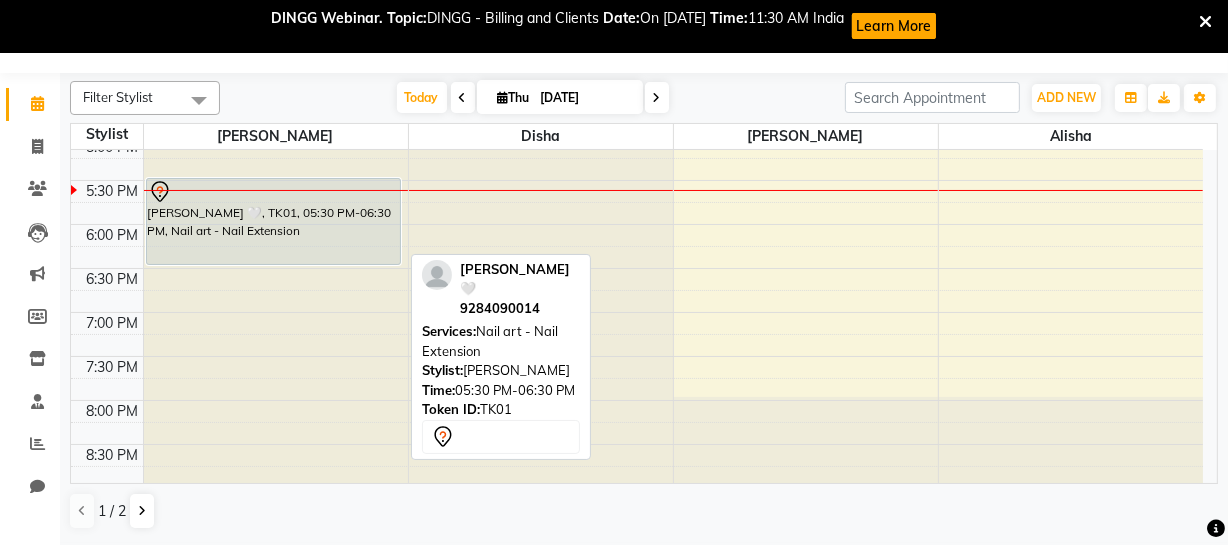 click on "[PERSON_NAME] 🤍, TK01, 05:30 PM-06:30 PM, Nail art - Nail Extension" at bounding box center [273, 221] 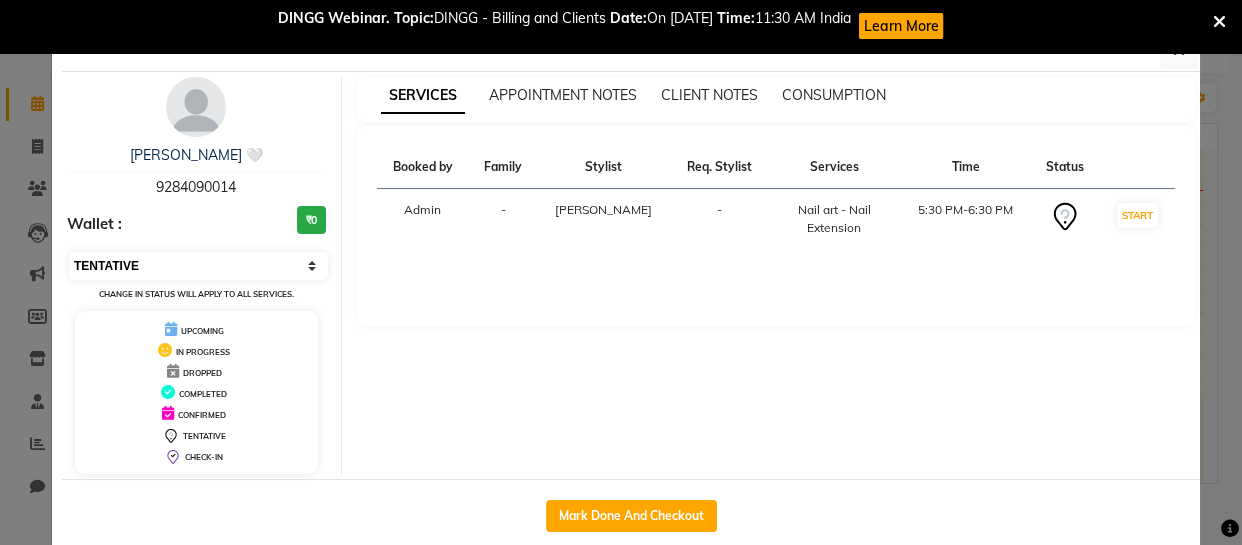 click on "Select IN SERVICE CONFIRMED TENTATIVE CHECK IN MARK DONE DROPPED UPCOMING" at bounding box center (198, 266) 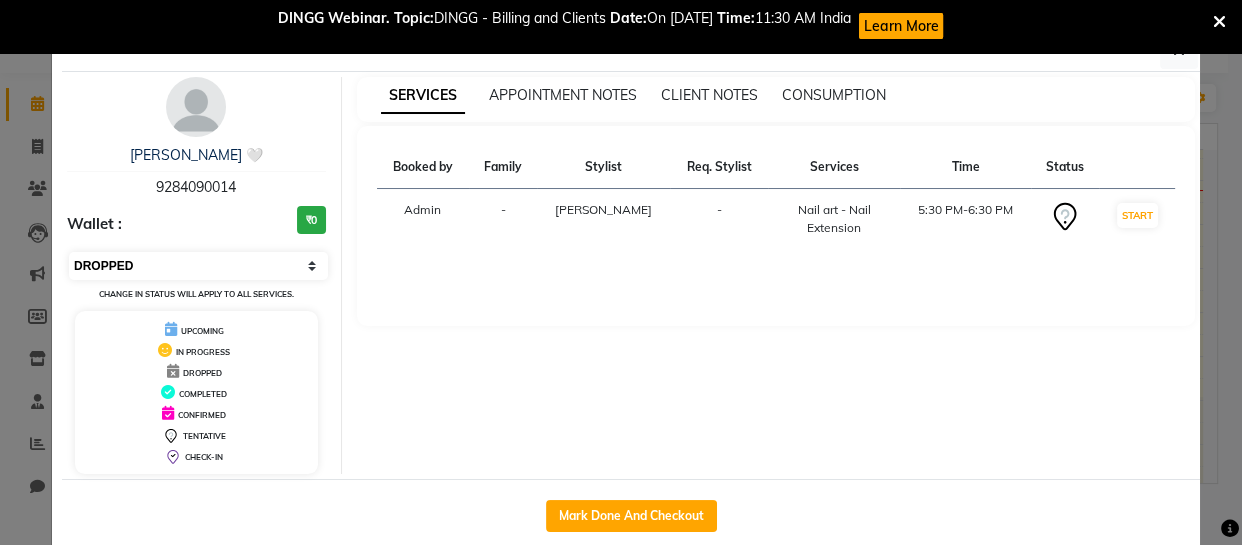 click on "Select IN SERVICE CONFIRMED TENTATIVE CHECK IN MARK DONE DROPPED UPCOMING" at bounding box center [198, 266] 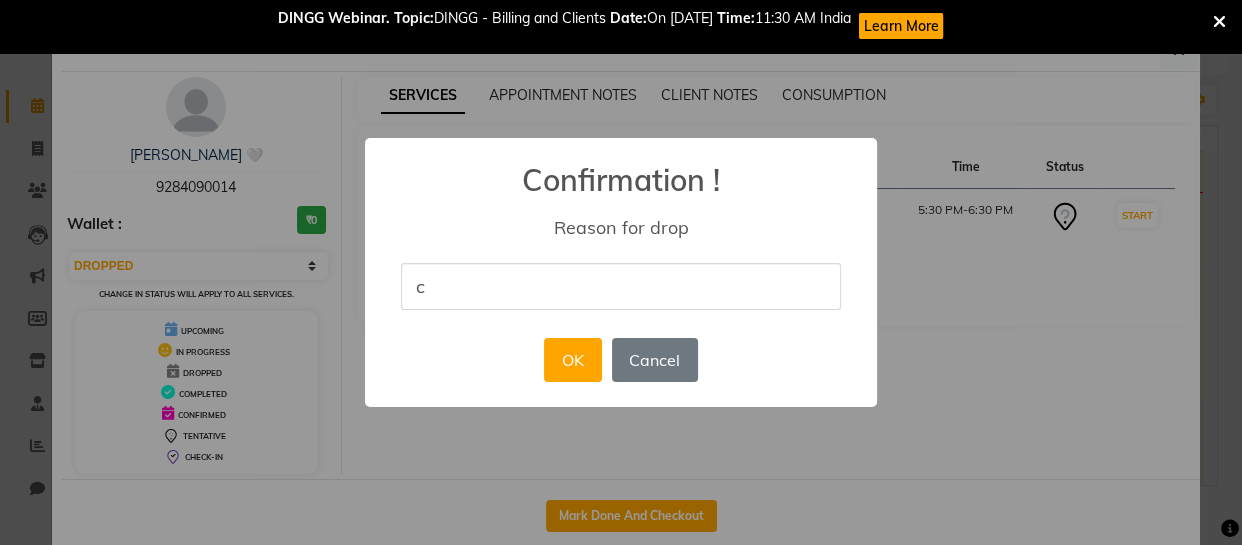 type on "cancled for [DATE]" 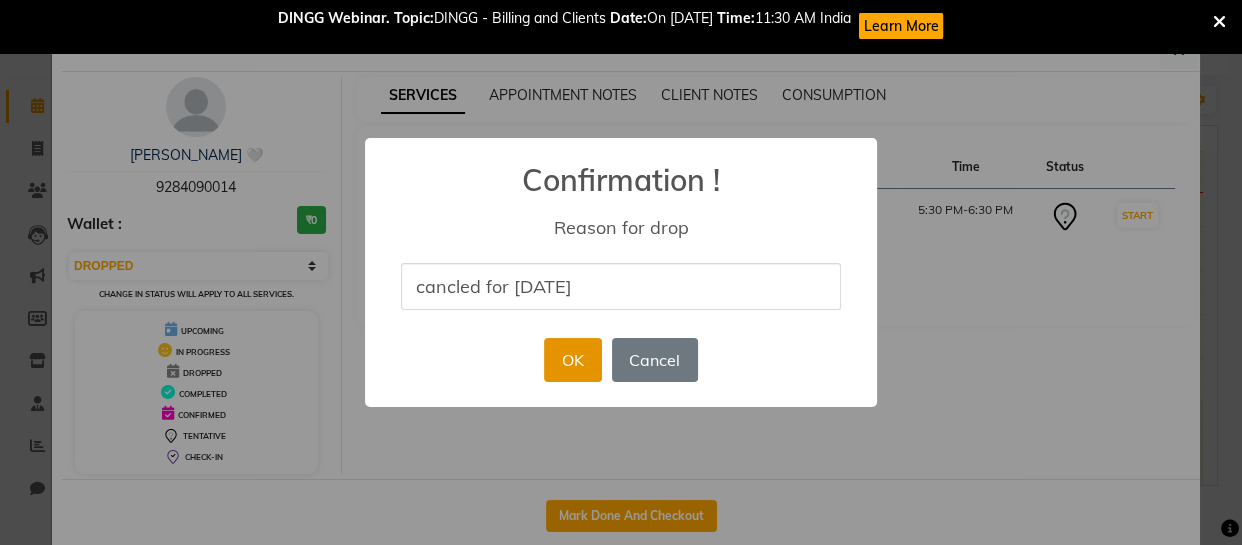 click on "OK" at bounding box center [572, 360] 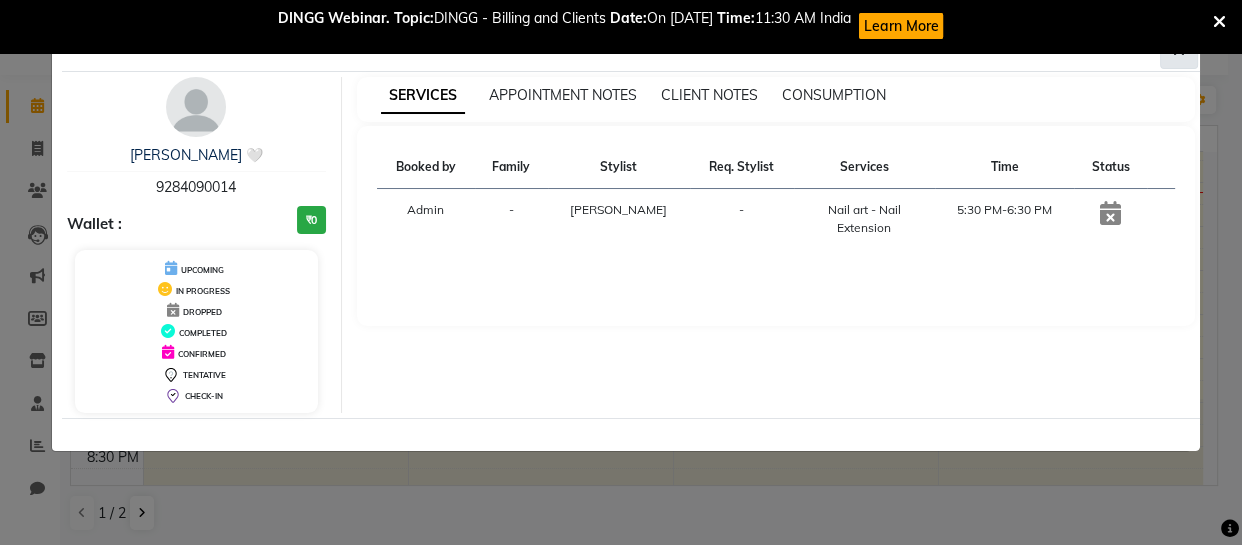 click 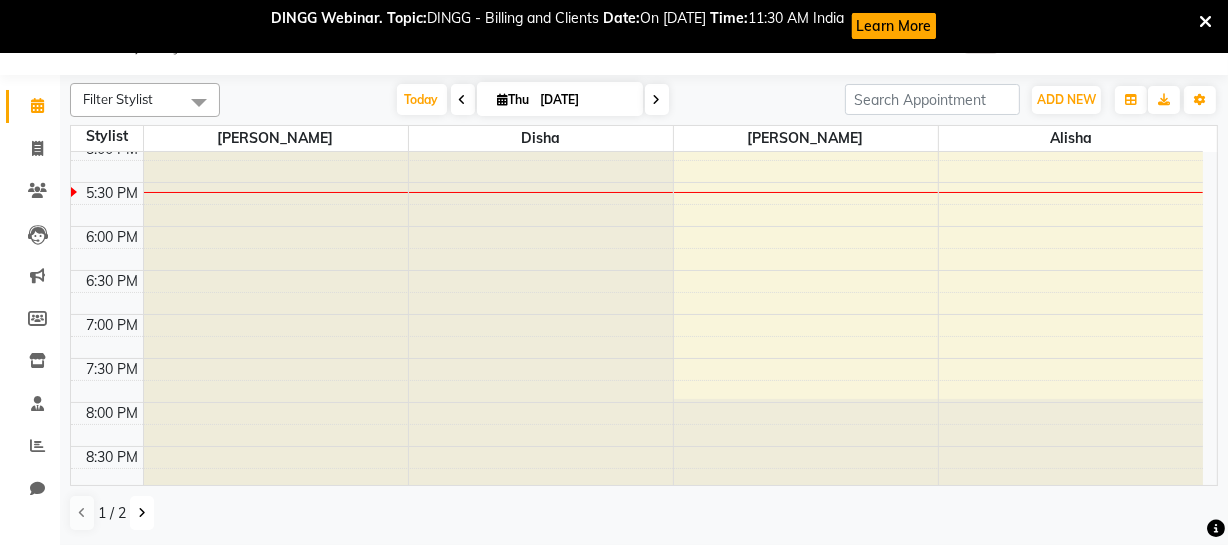 click at bounding box center (142, 513) 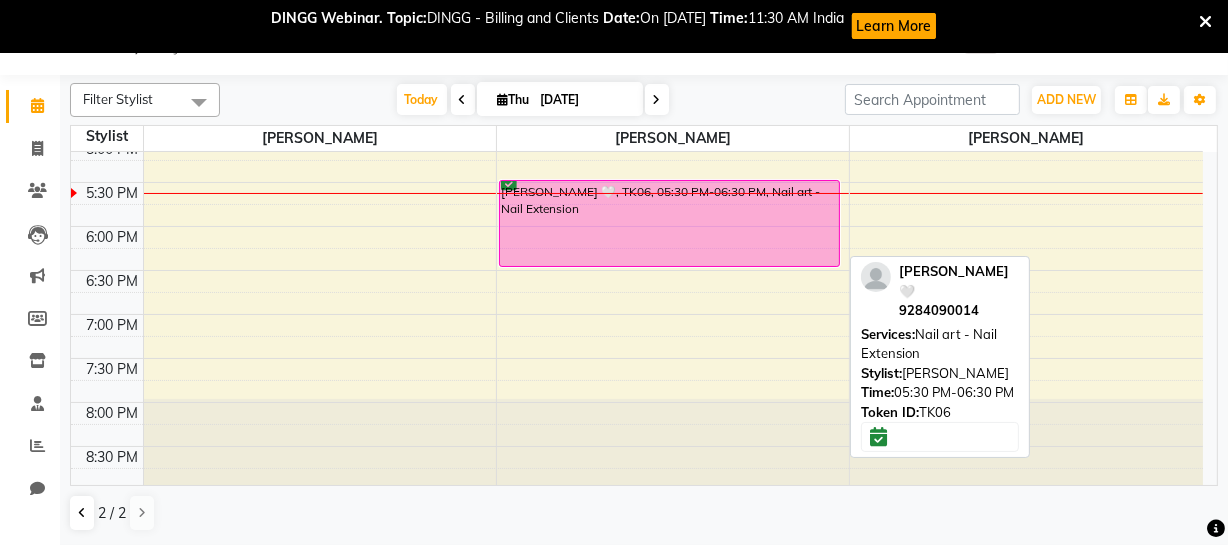 click on "[PERSON_NAME] 🤍, TK06, 05:30 PM-06:30 PM, Nail art - Nail Extension" at bounding box center [670, 223] 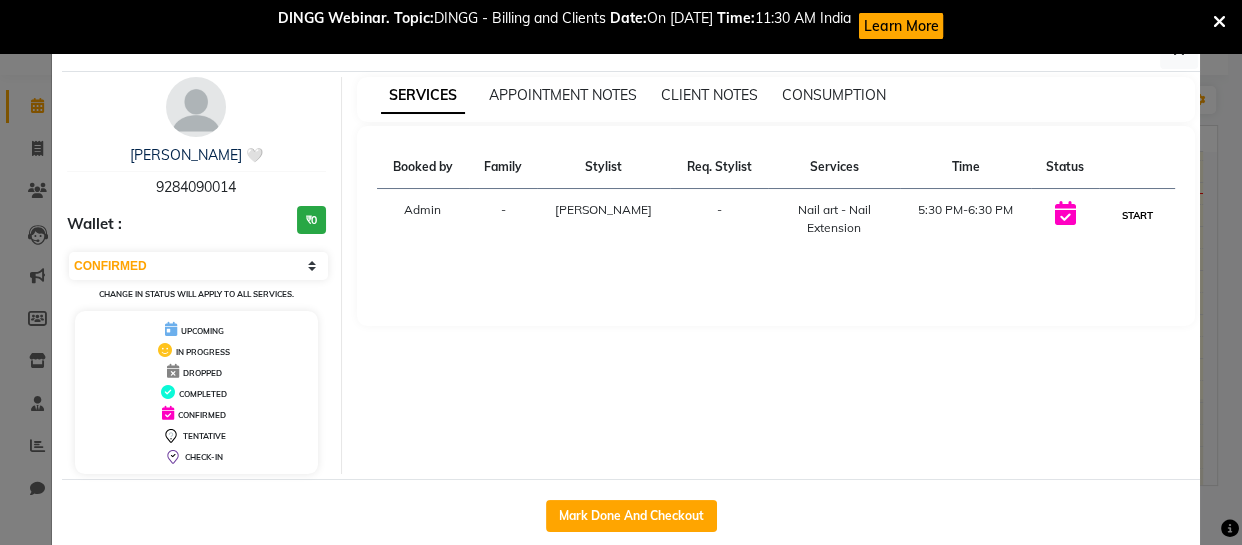 click on "START" at bounding box center [1137, 215] 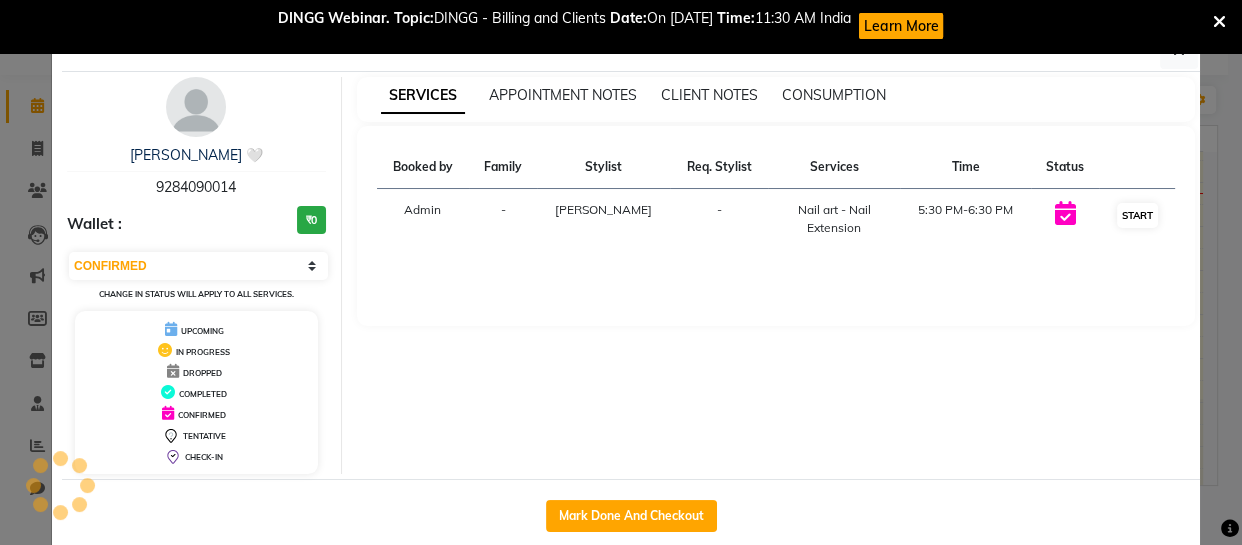 select on "1" 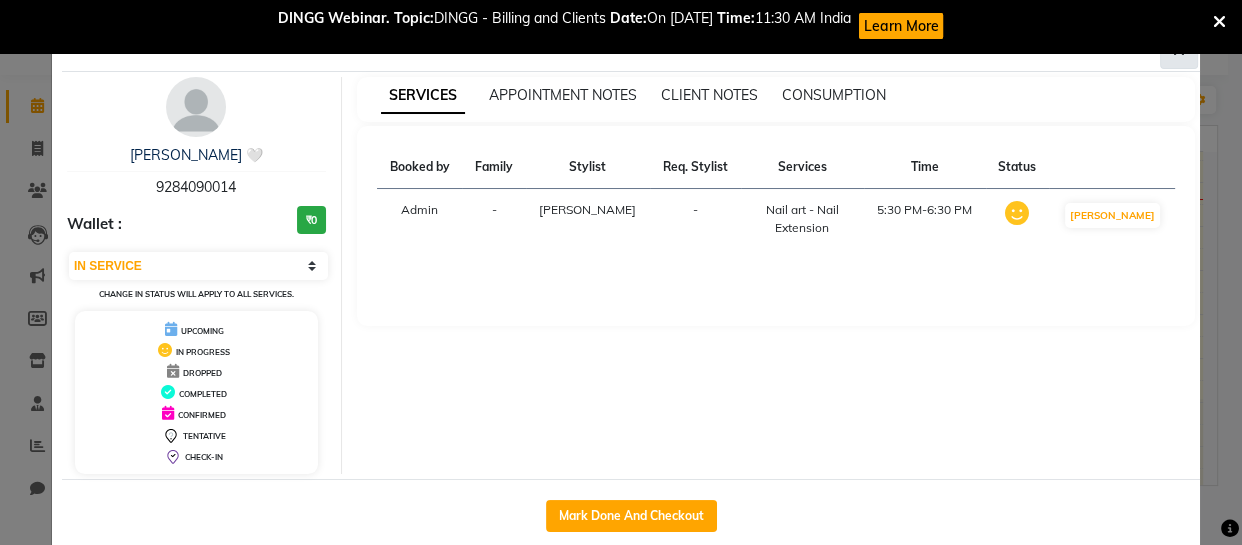 click 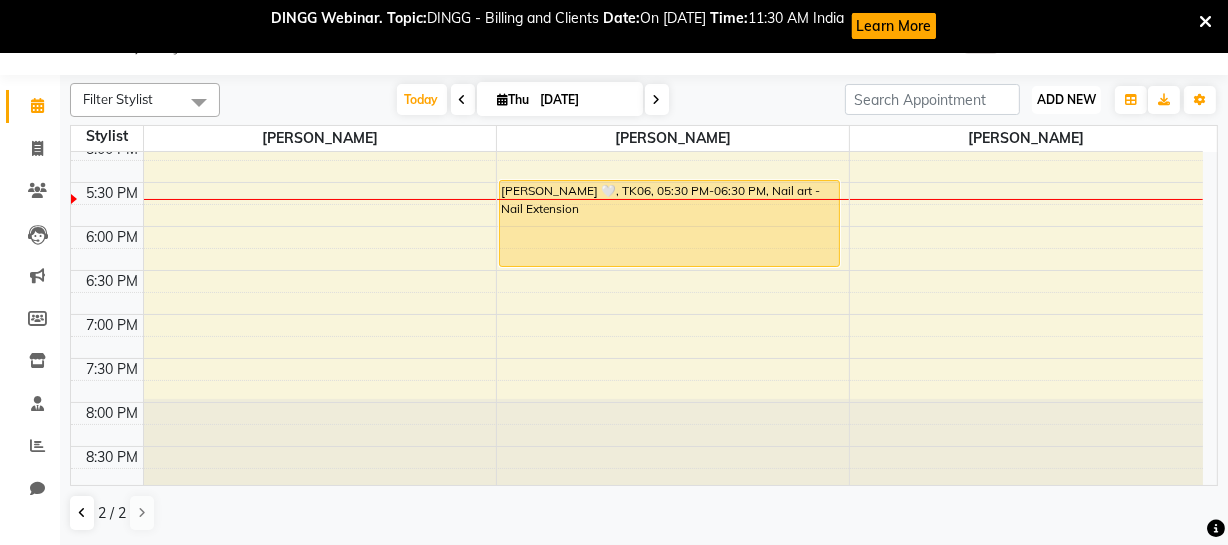 click on "ADD NEW" at bounding box center [1066, 99] 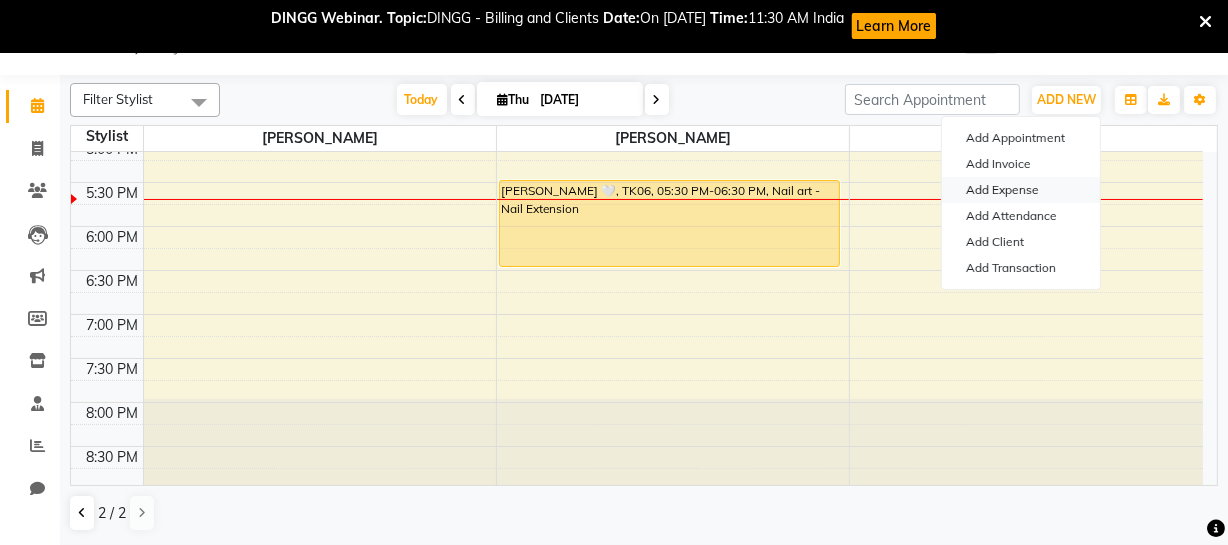 click on "Add Expense" at bounding box center [1021, 190] 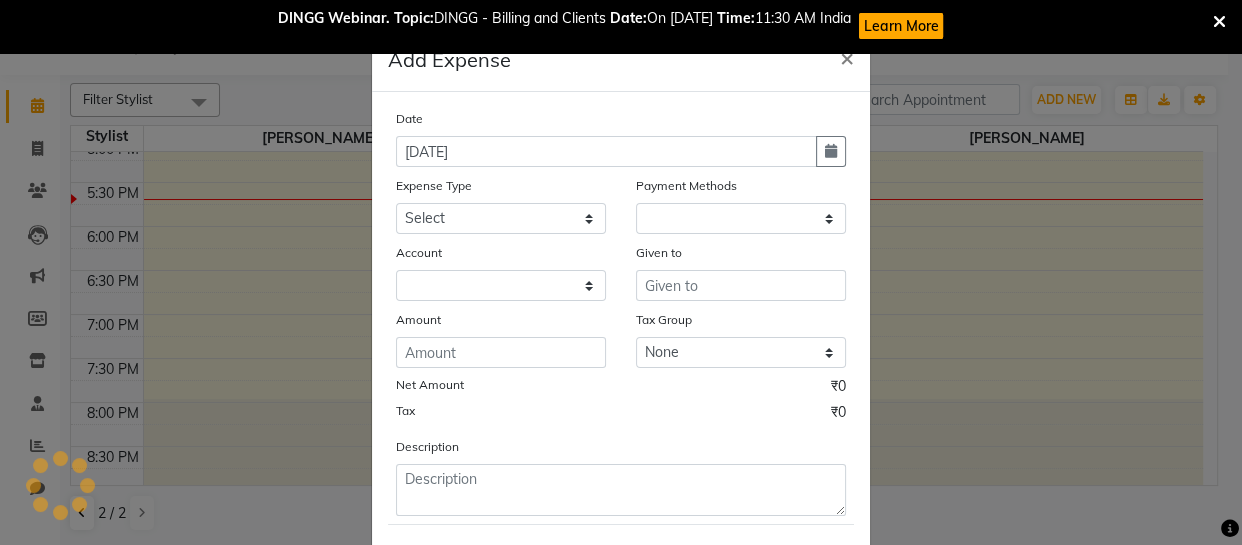 select on "1" 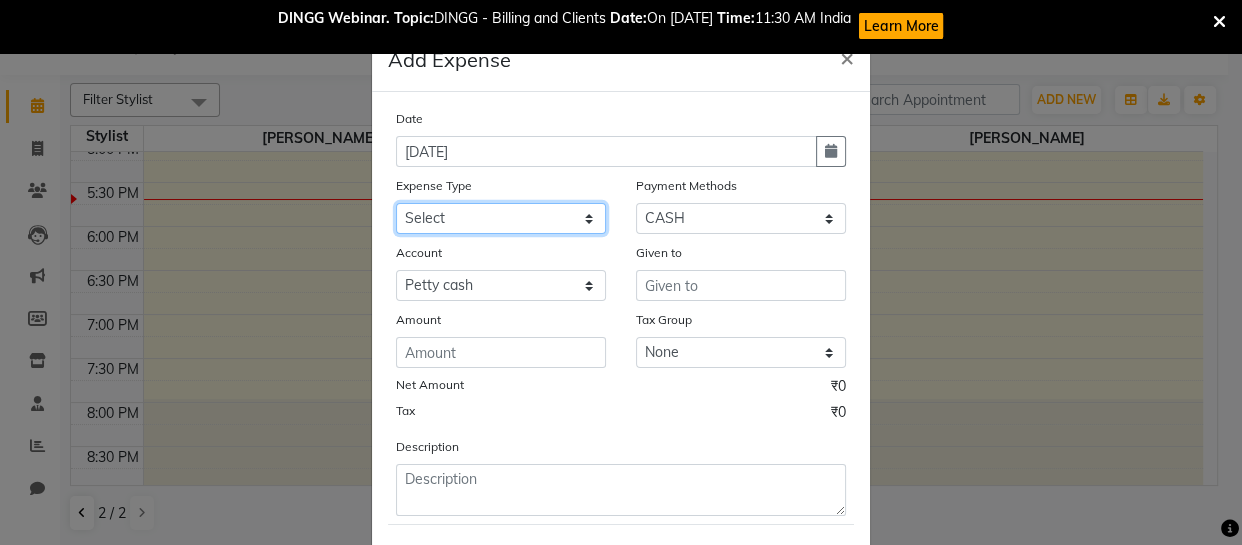 click on "Select Advance Salary Bank charges Car maintenance  Cash transfer to bank Cash transfer to hub Client Snacks Clinical charges Equipment Fuel Govt fee Incentive Insurance International purchase Loan Repayment Maintenance Marketing Miscellaneous MRA Other Pantry Product Rent Salary Staff Snacks Tax Tea & Refreshment Utilities" 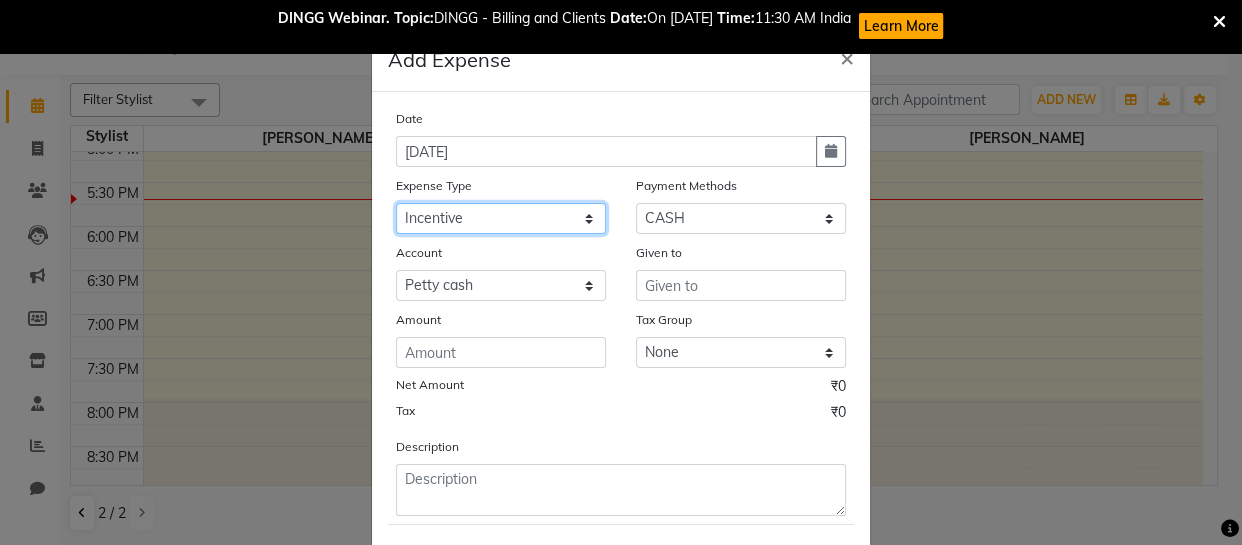 click on "Select Advance Salary Bank charges Car maintenance  Cash transfer to bank Cash transfer to hub Client Snacks Clinical charges Equipment Fuel Govt fee Incentive Insurance International purchase Loan Repayment Maintenance Marketing Miscellaneous MRA Other Pantry Product Rent Salary Staff Snacks Tax Tea & Refreshment Utilities" 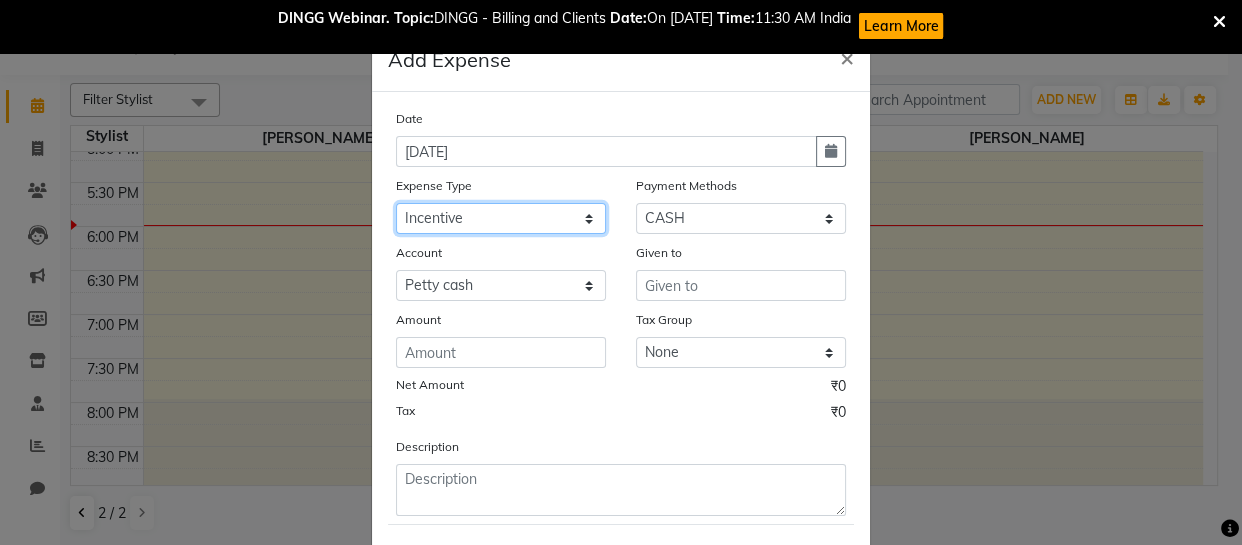 select on "18" 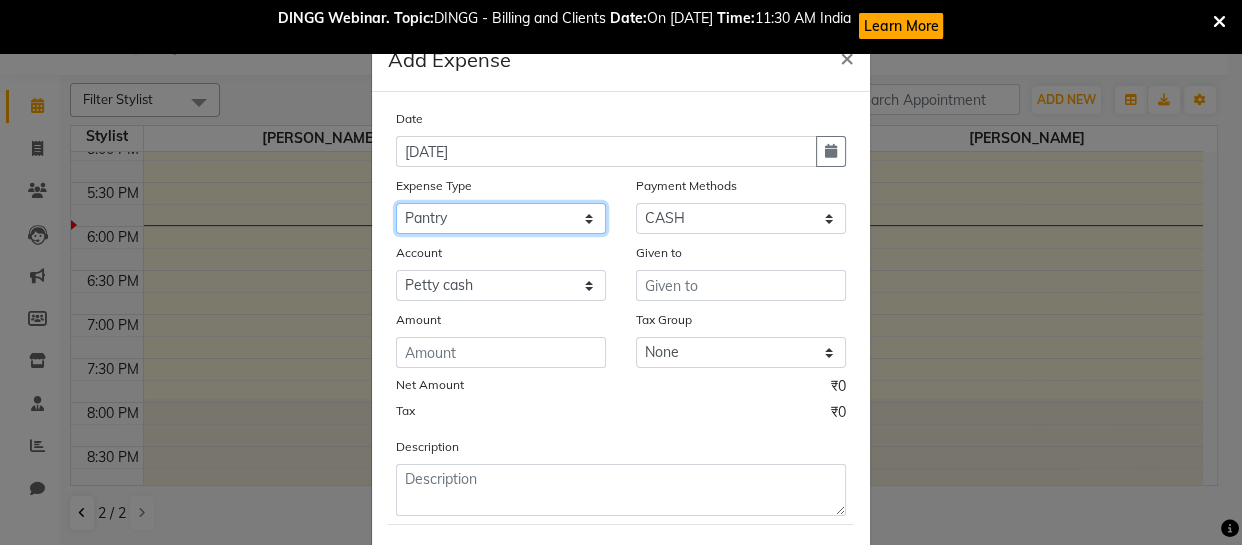 click on "Select Advance Salary Bank charges Car maintenance  Cash transfer to bank Cash transfer to hub Client Snacks Clinical charges Equipment Fuel Govt fee Incentive Insurance International purchase Loan Repayment Maintenance Marketing Miscellaneous MRA Other Pantry Product Rent Salary Staff Snacks Tax Tea & Refreshment Utilities" 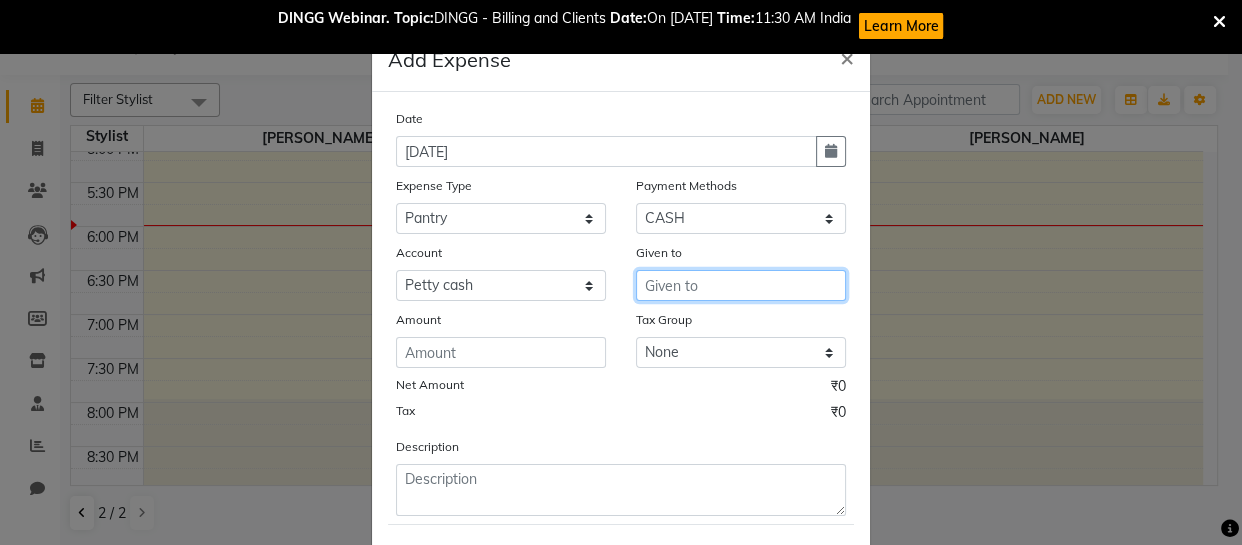 click at bounding box center (741, 285) 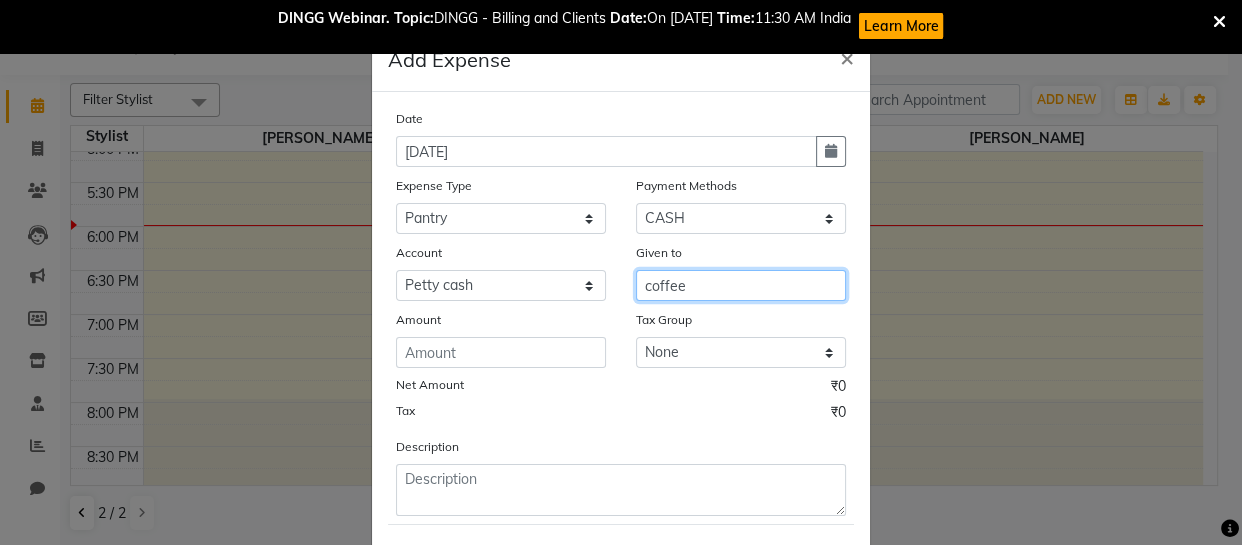type on "coffee" 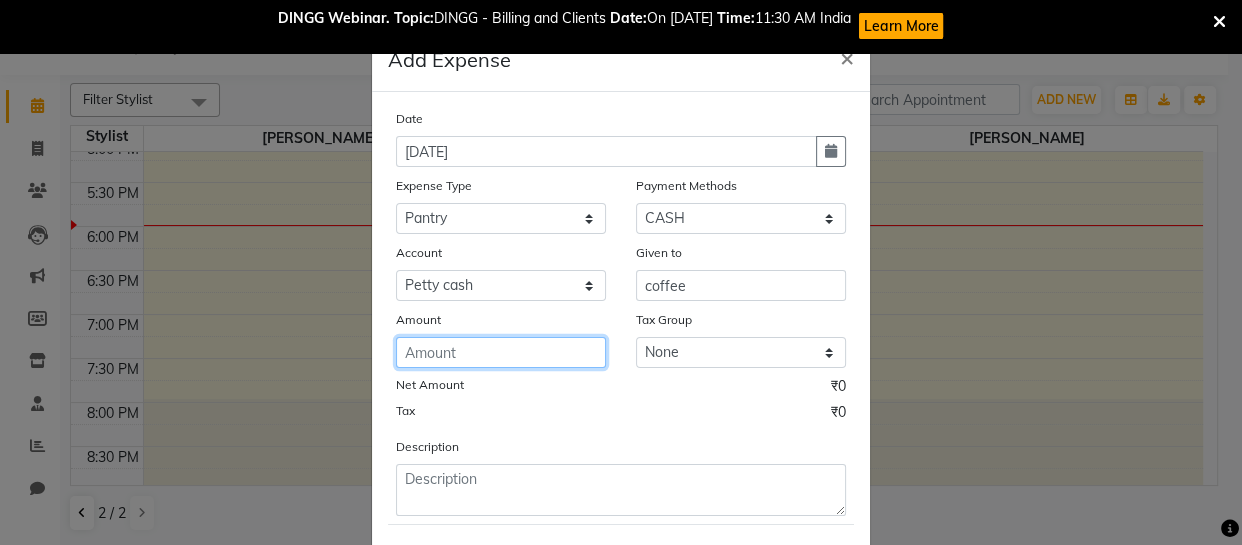 click 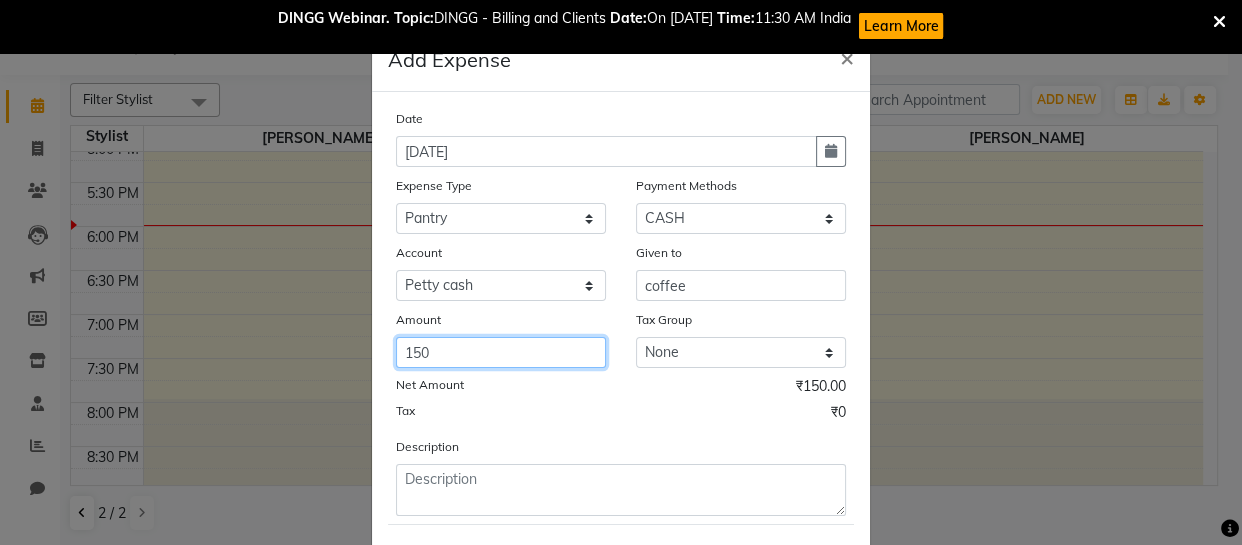 type on "150" 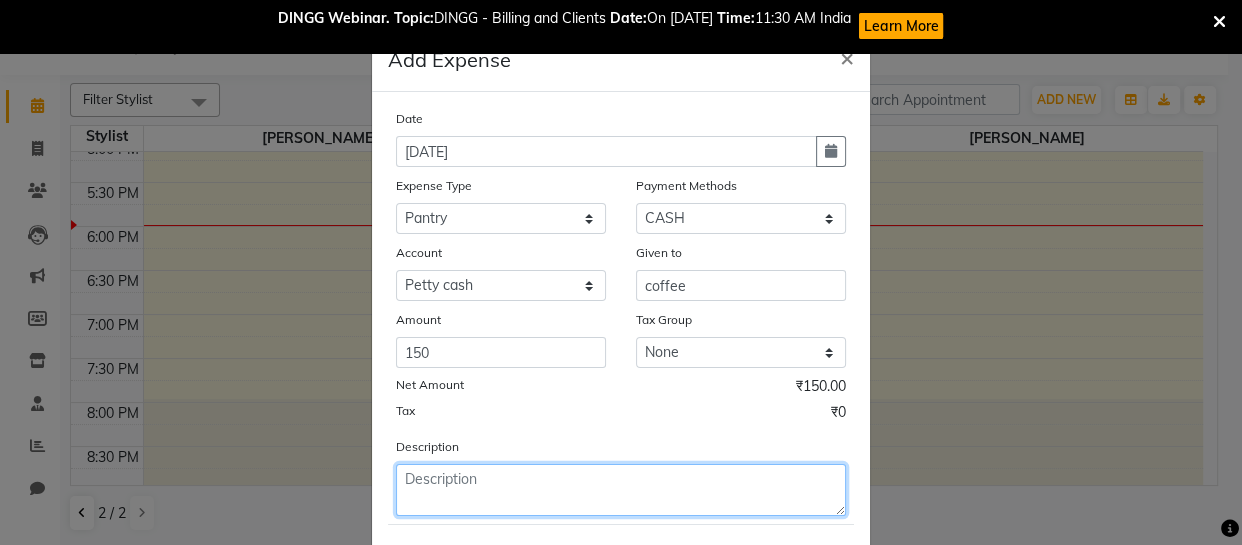click 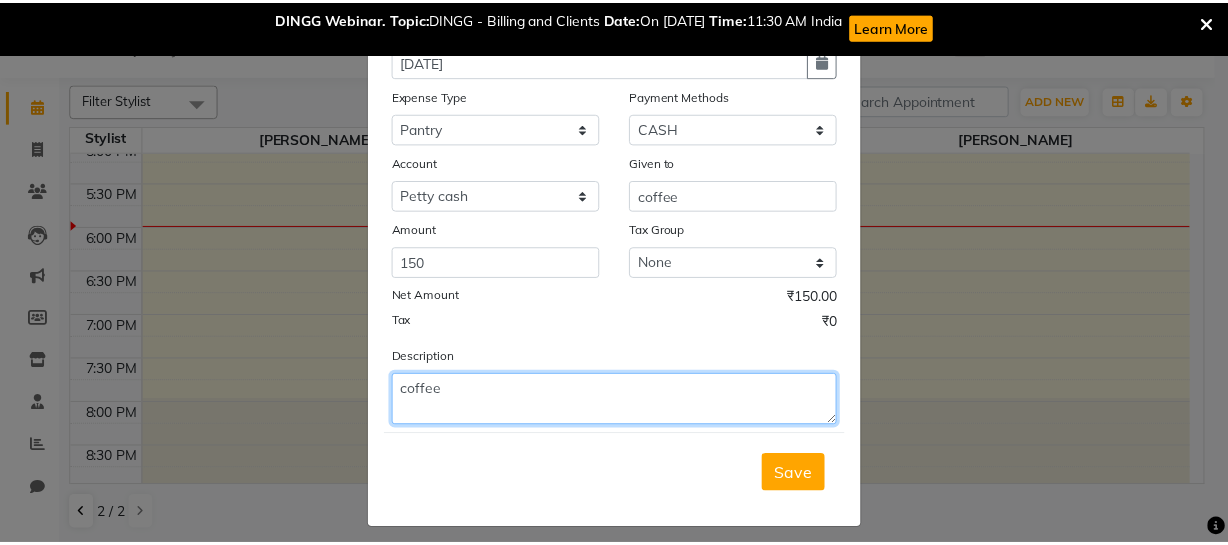 scroll, scrollTop: 89, scrollLeft: 0, axis: vertical 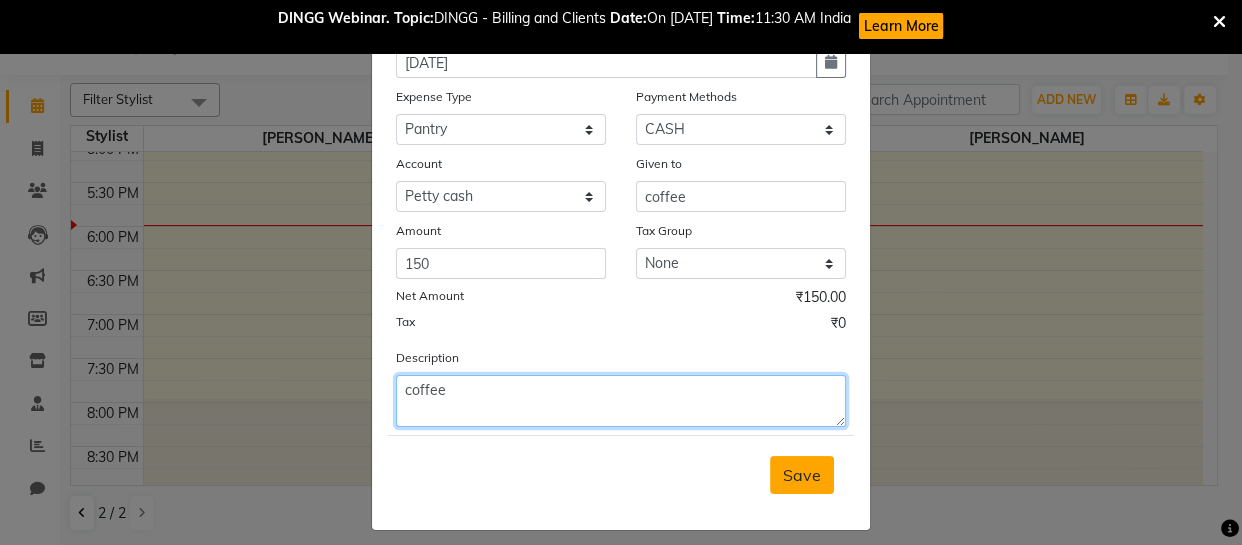 type on "coffee" 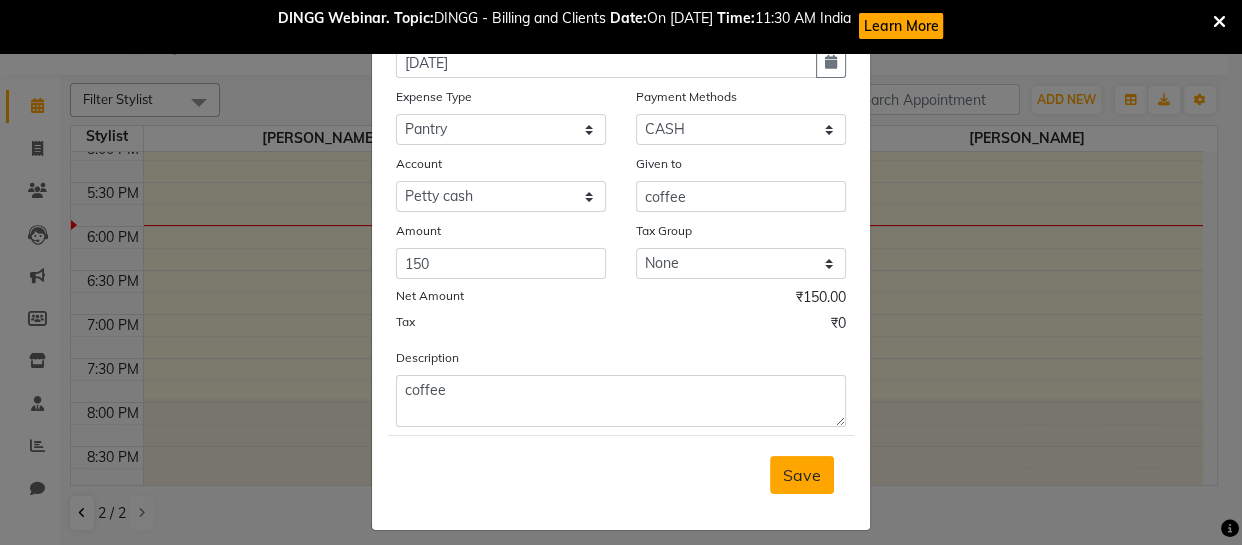 click on "Save" at bounding box center (802, 475) 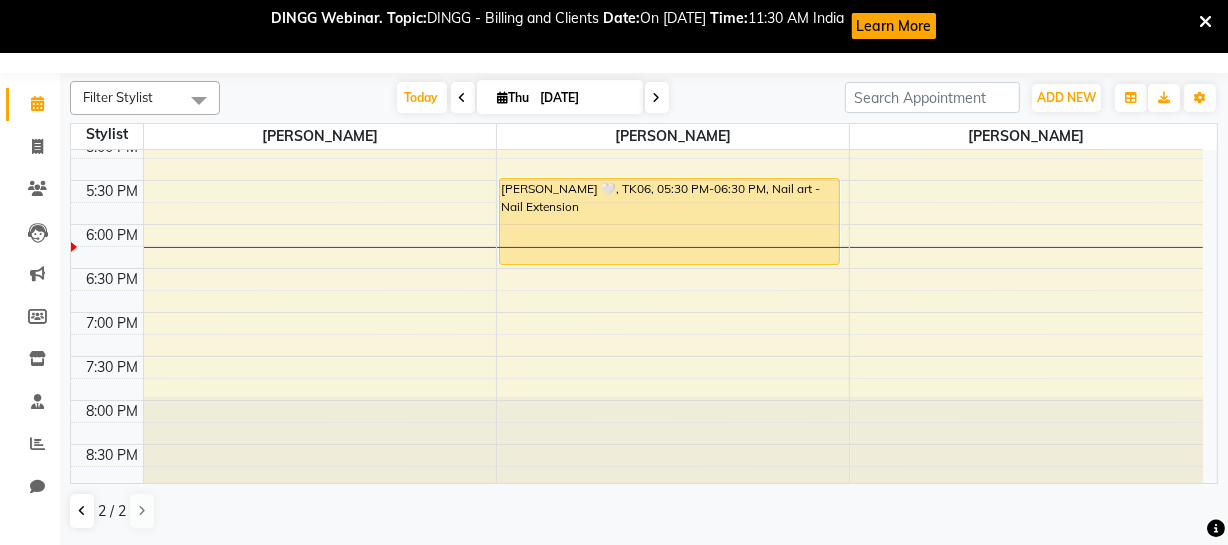 scroll, scrollTop: 0, scrollLeft: 0, axis: both 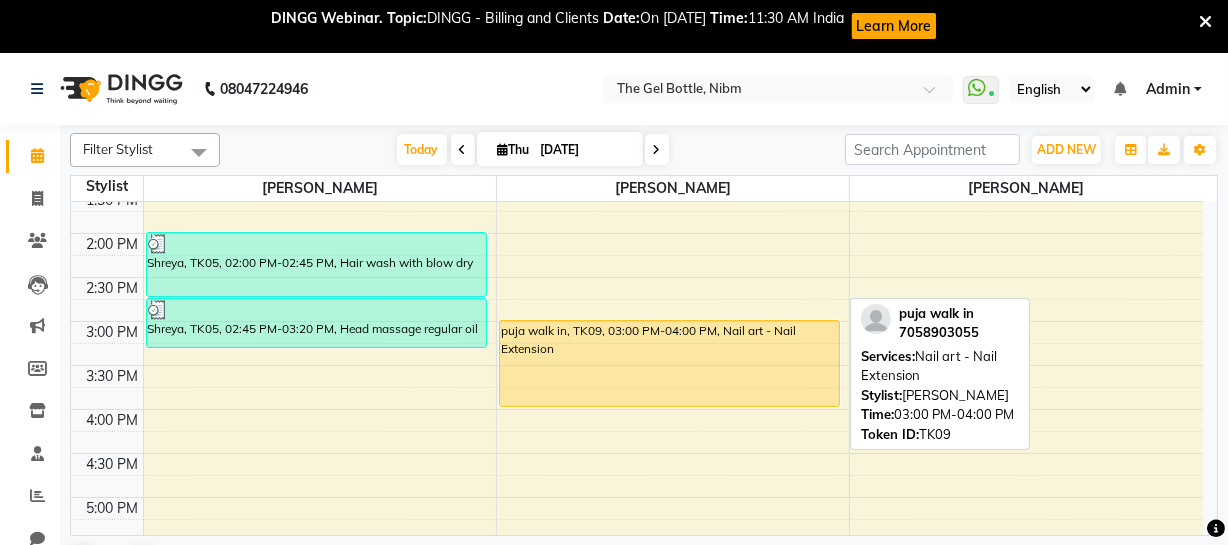 click on "puja walk in, TK09, 03:00 PM-04:00 PM, Nail art - Nail Extension" at bounding box center (670, 363) 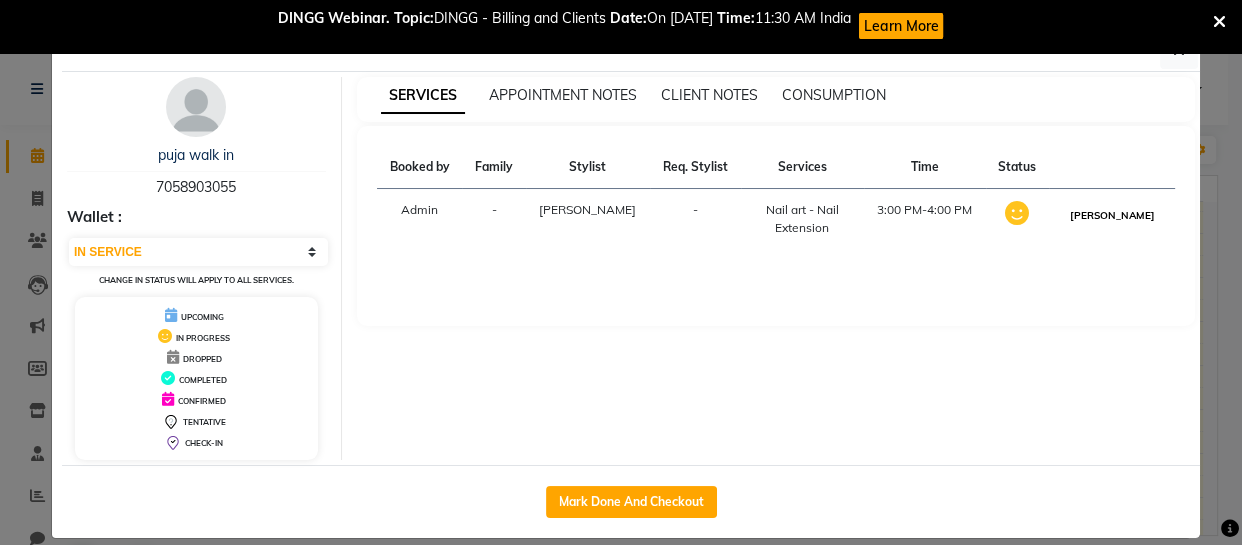 click on "[PERSON_NAME]" at bounding box center [1112, 215] 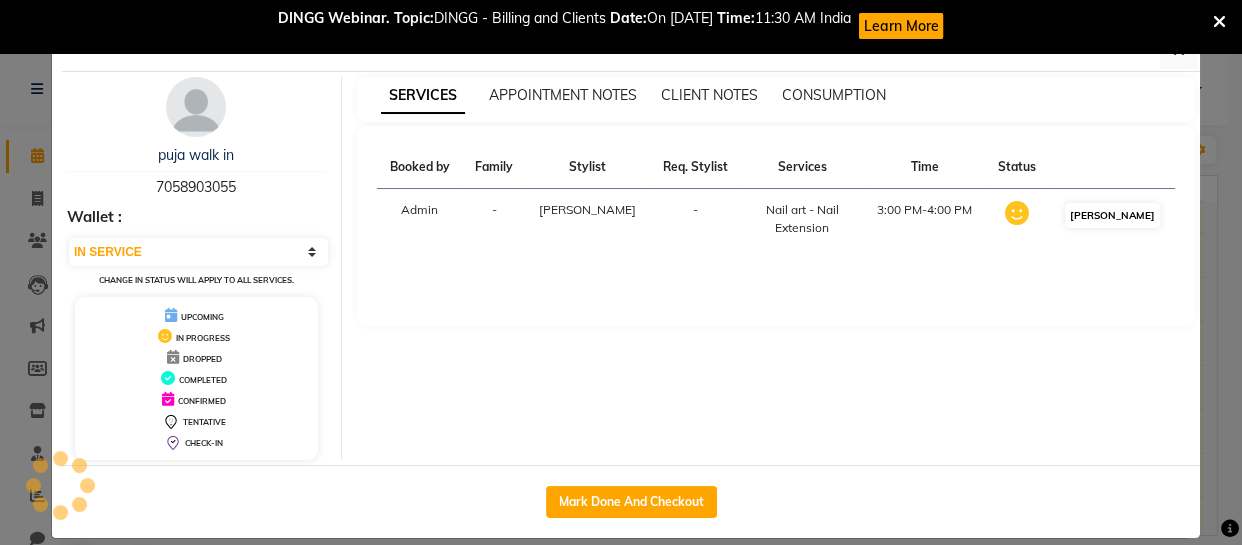 select on "3" 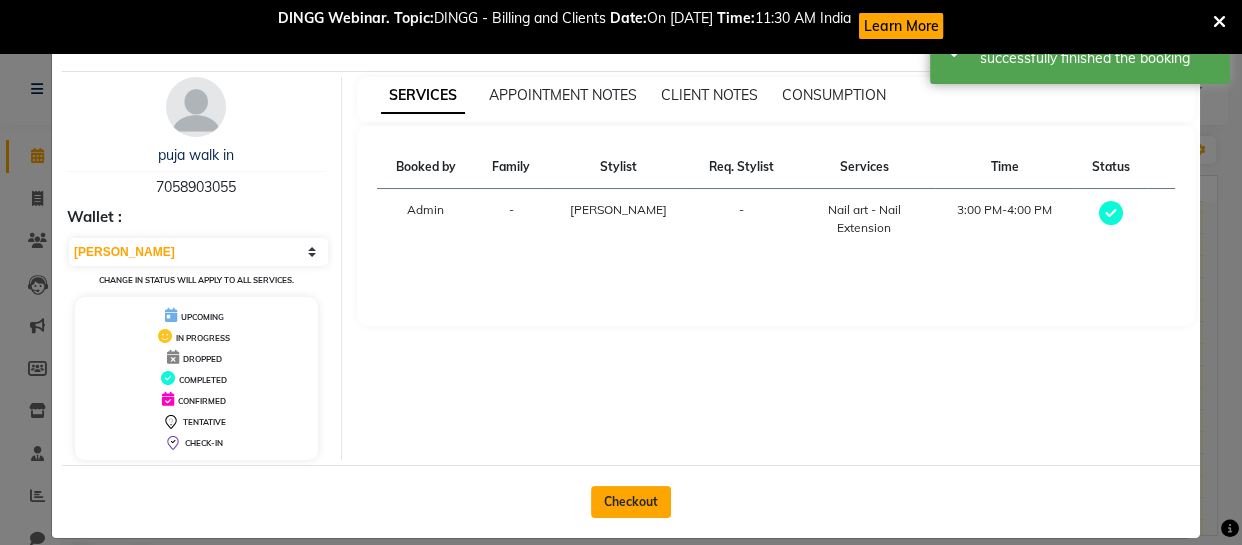 click on "Checkout" 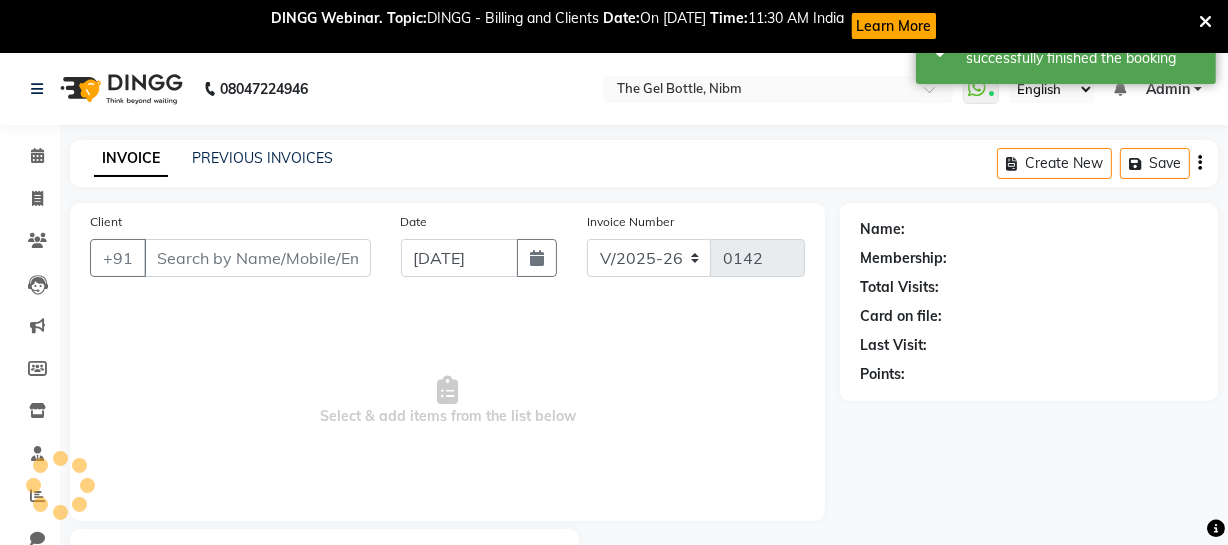 type on "7058903055" 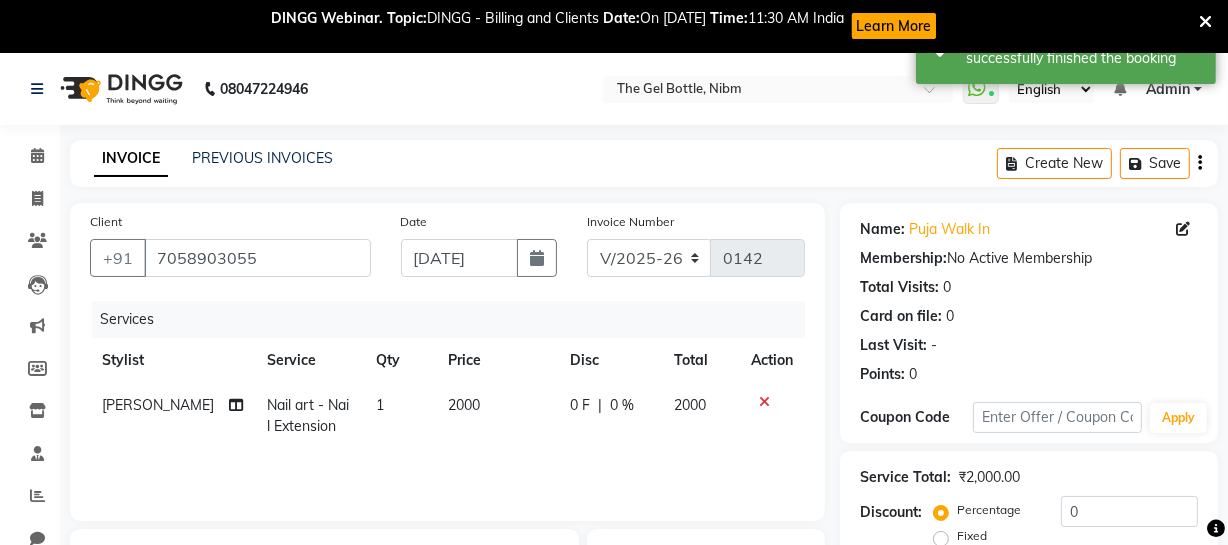 click on "2000" 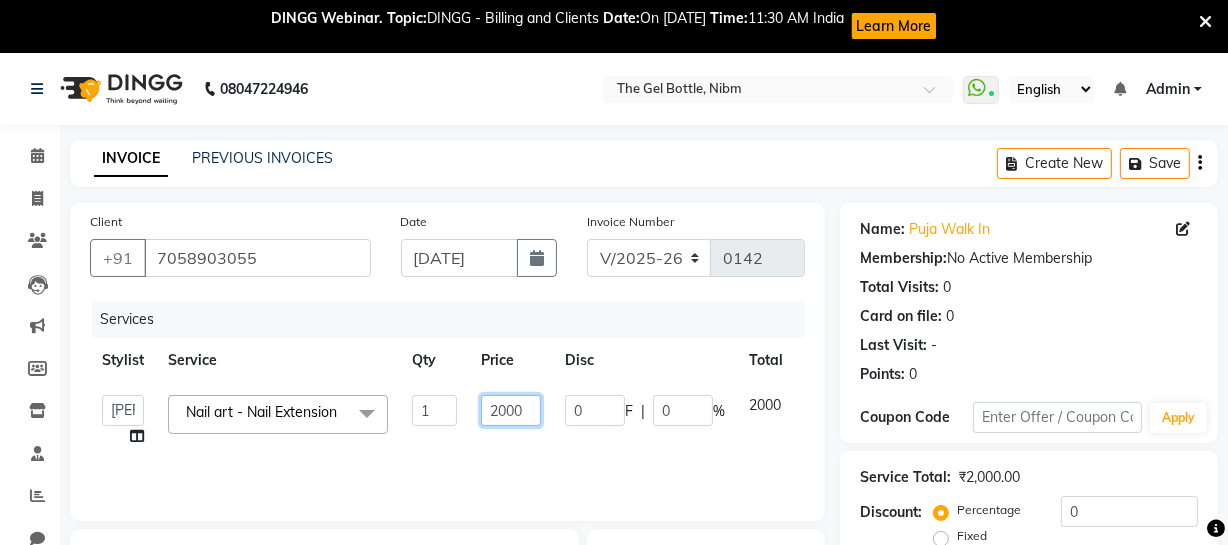 click on "2000" 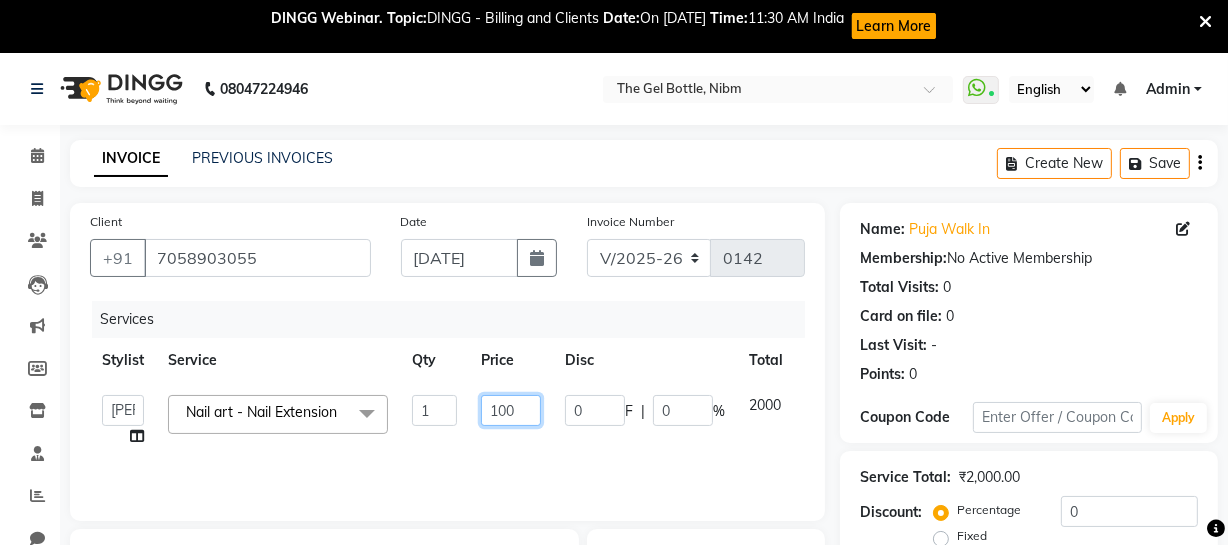 type on "1700" 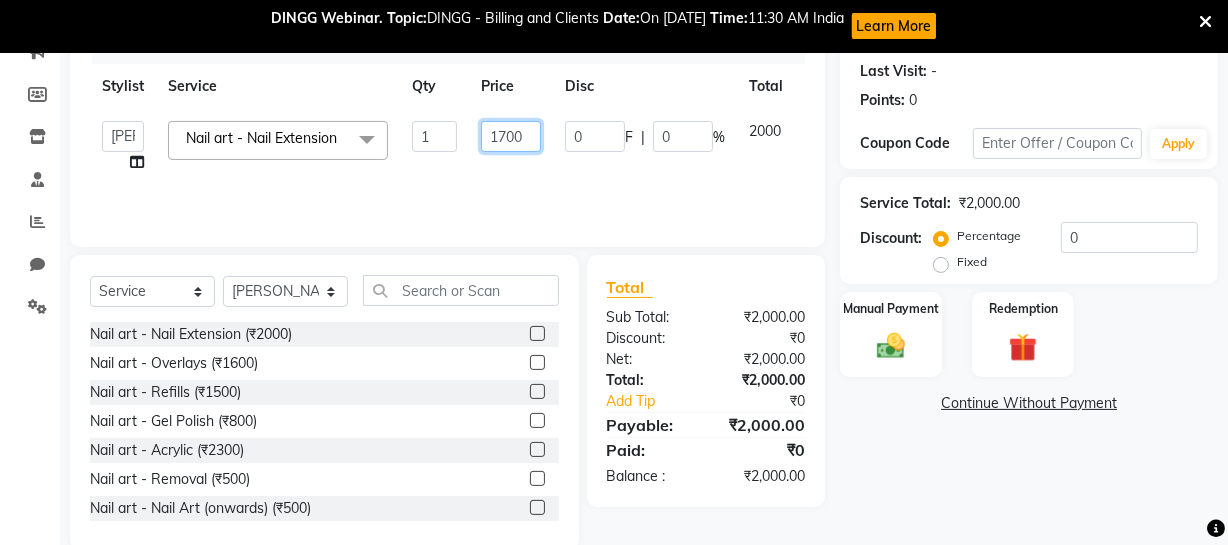 scroll, scrollTop: 310, scrollLeft: 0, axis: vertical 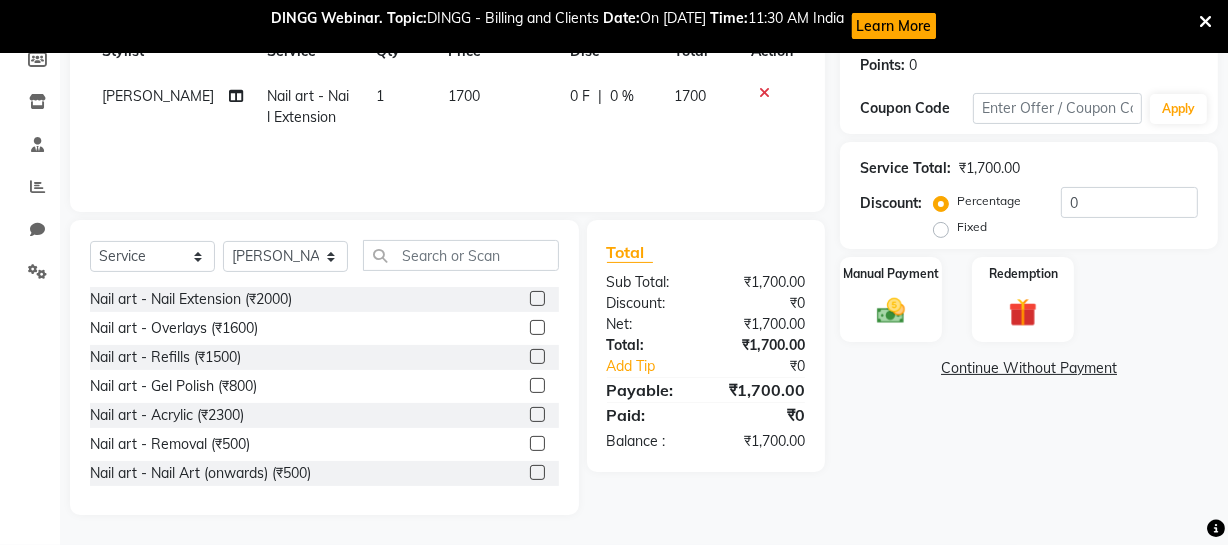 click on "Fixed" 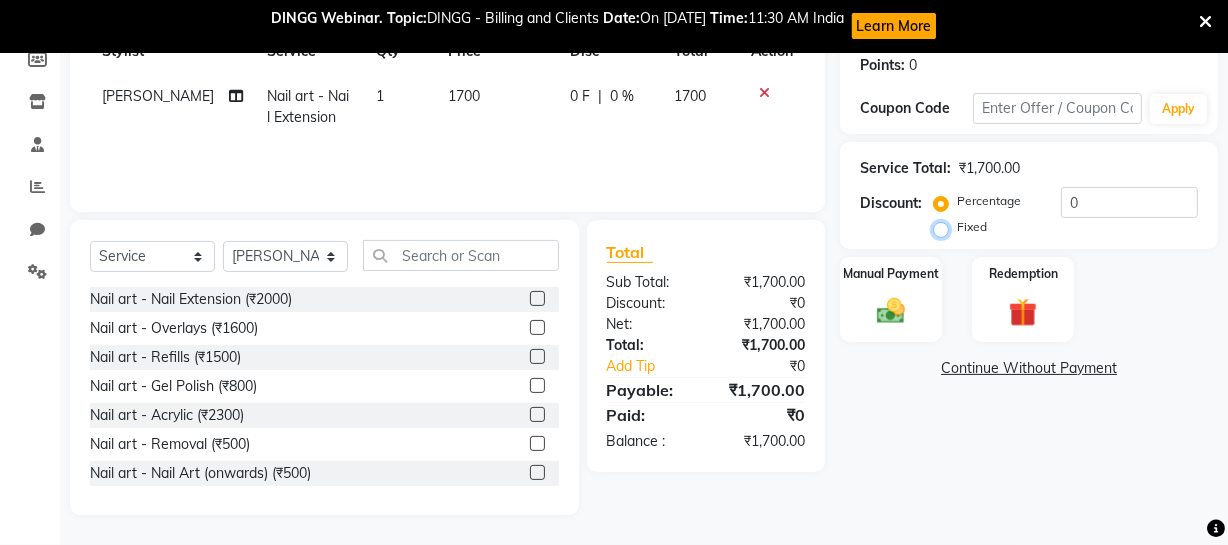 click on "Fixed" at bounding box center [945, 227] 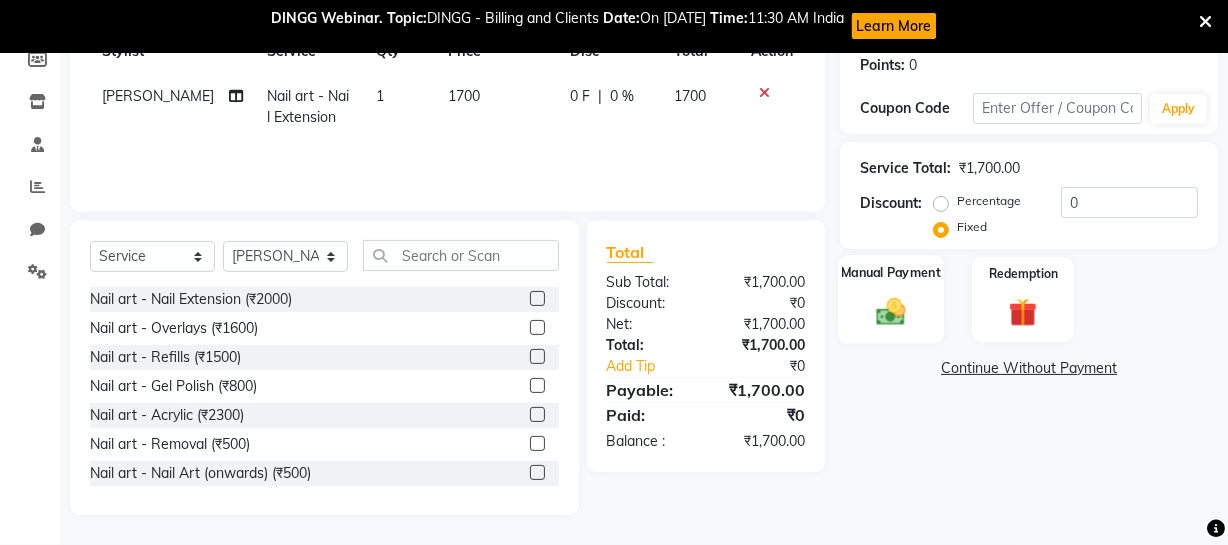 click 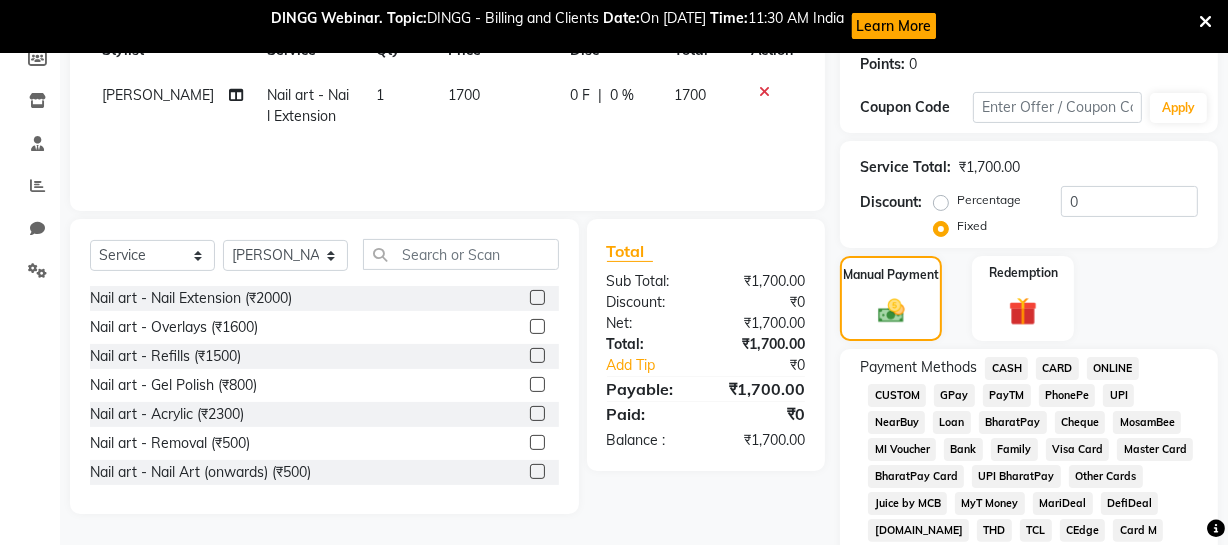 click on "GPay" 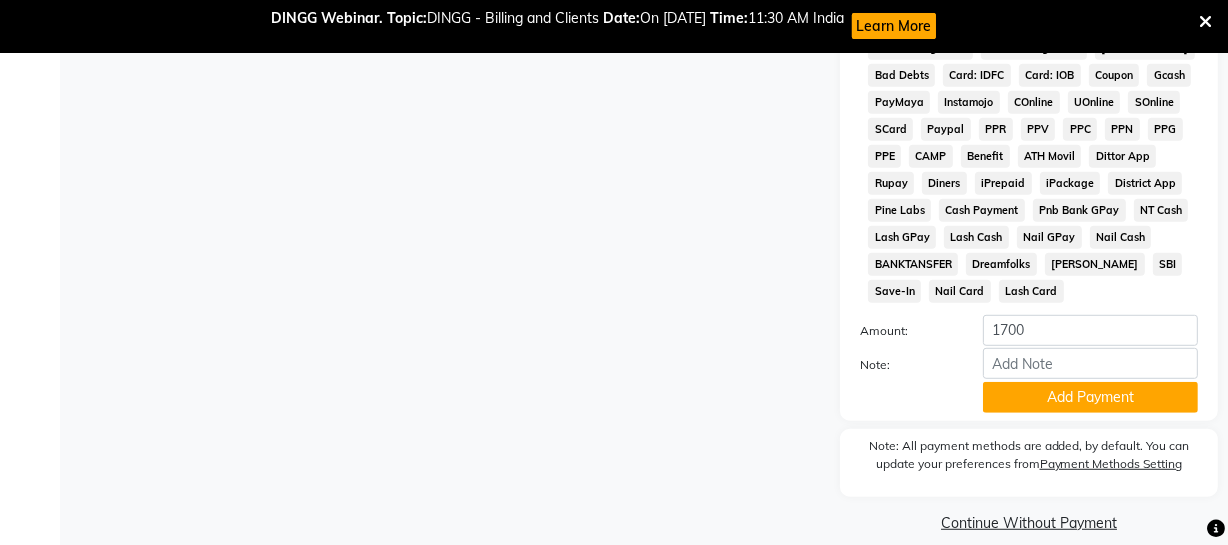 scroll, scrollTop: 1111, scrollLeft: 0, axis: vertical 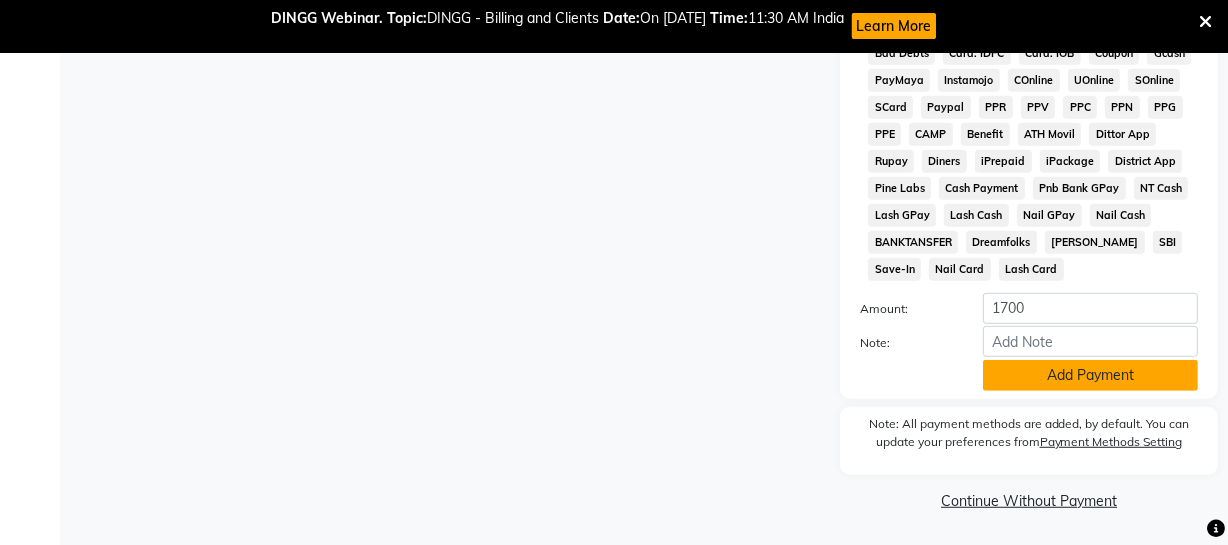 click on "Add Payment" 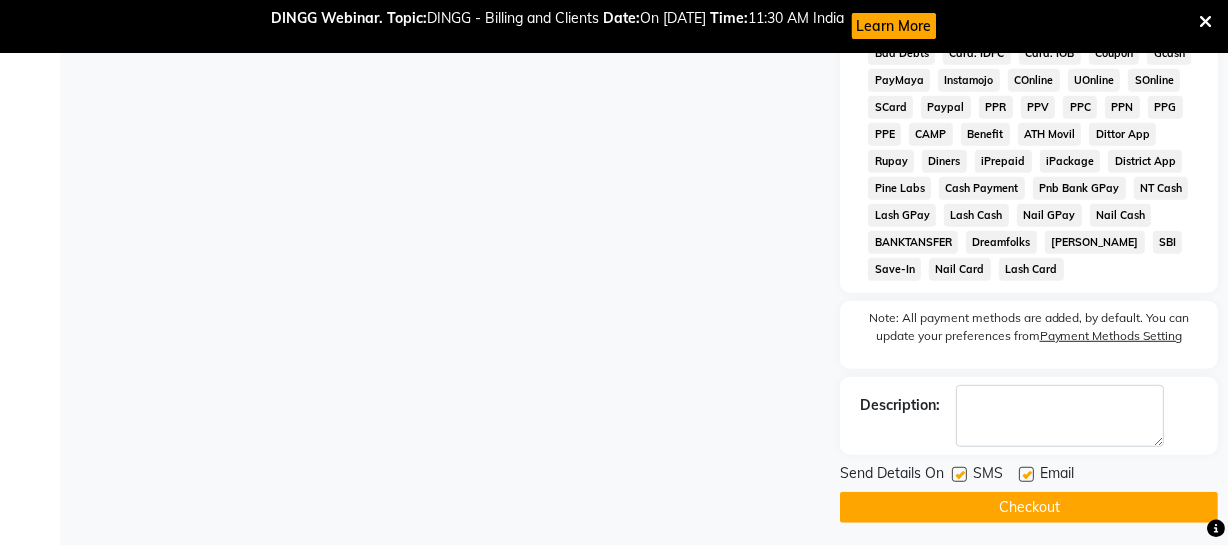 click 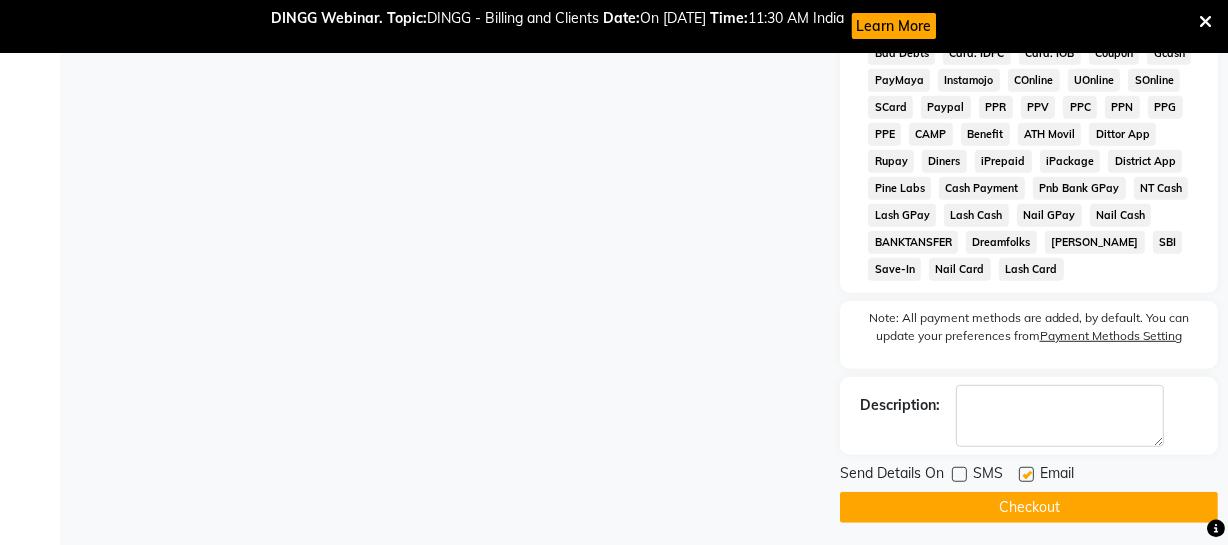 click 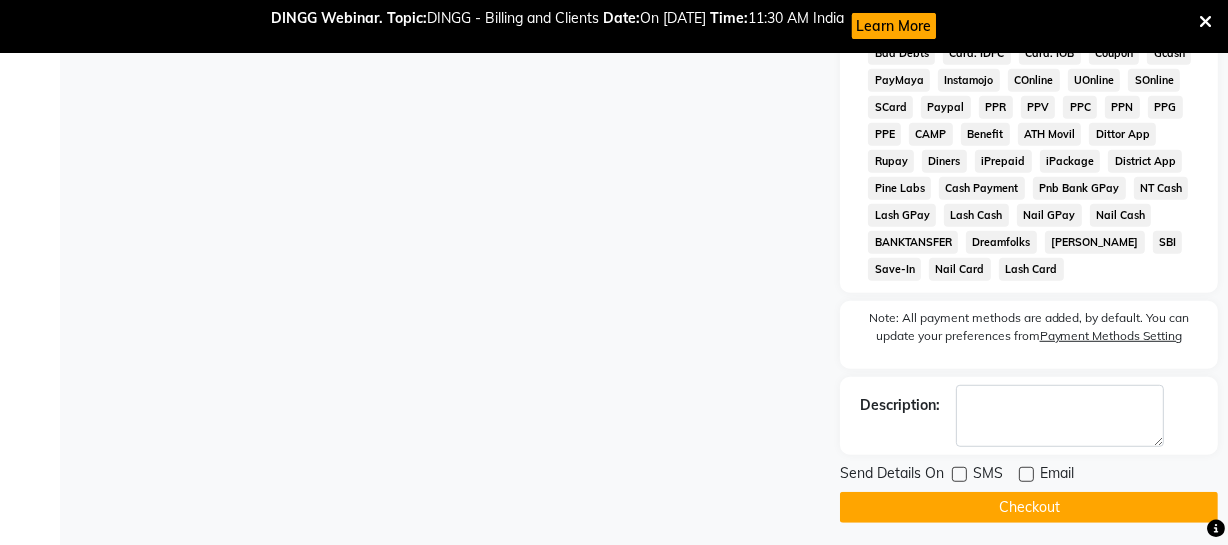 click on "Checkout" 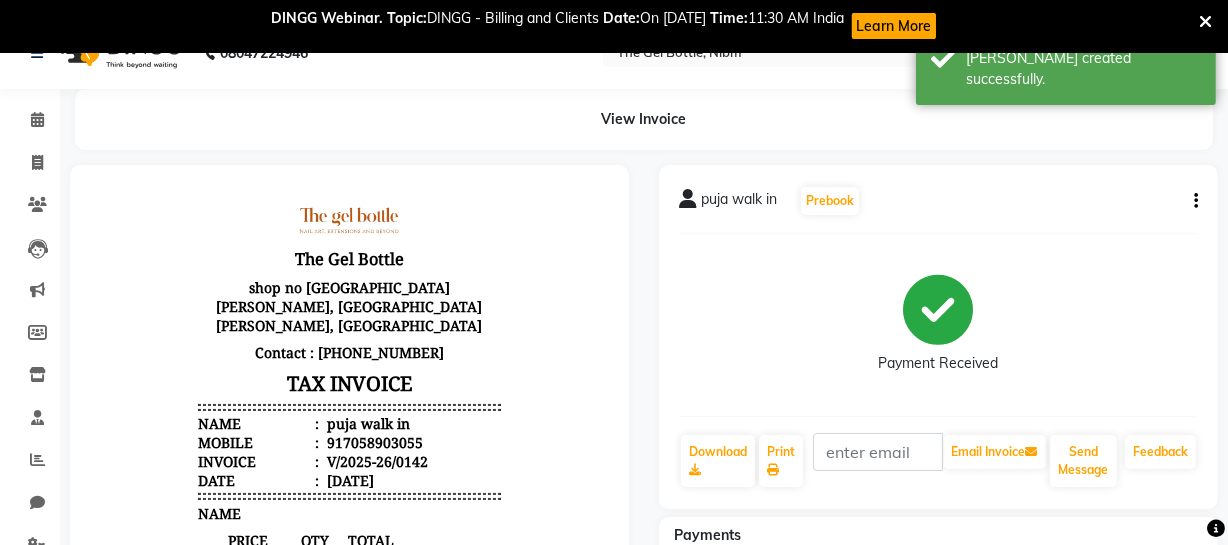 scroll, scrollTop: 0, scrollLeft: 0, axis: both 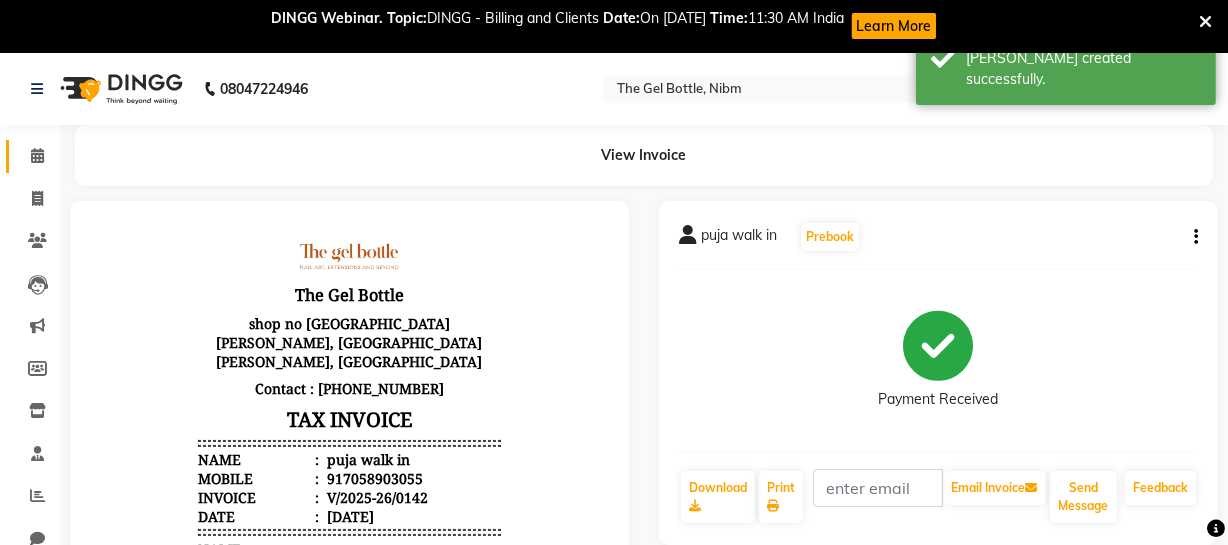 click 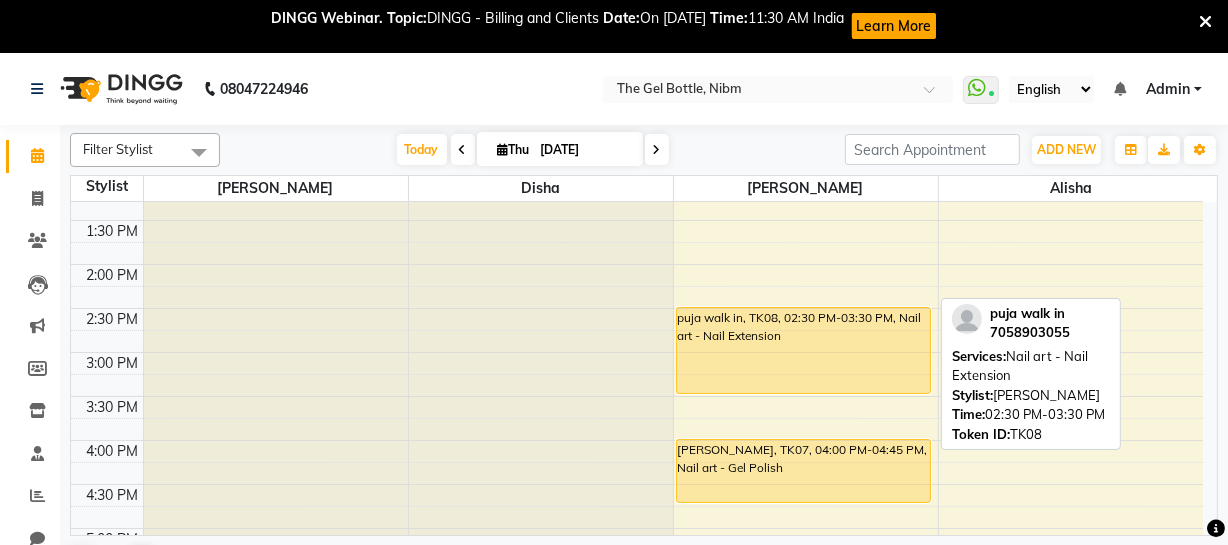 scroll, scrollTop: 290, scrollLeft: 0, axis: vertical 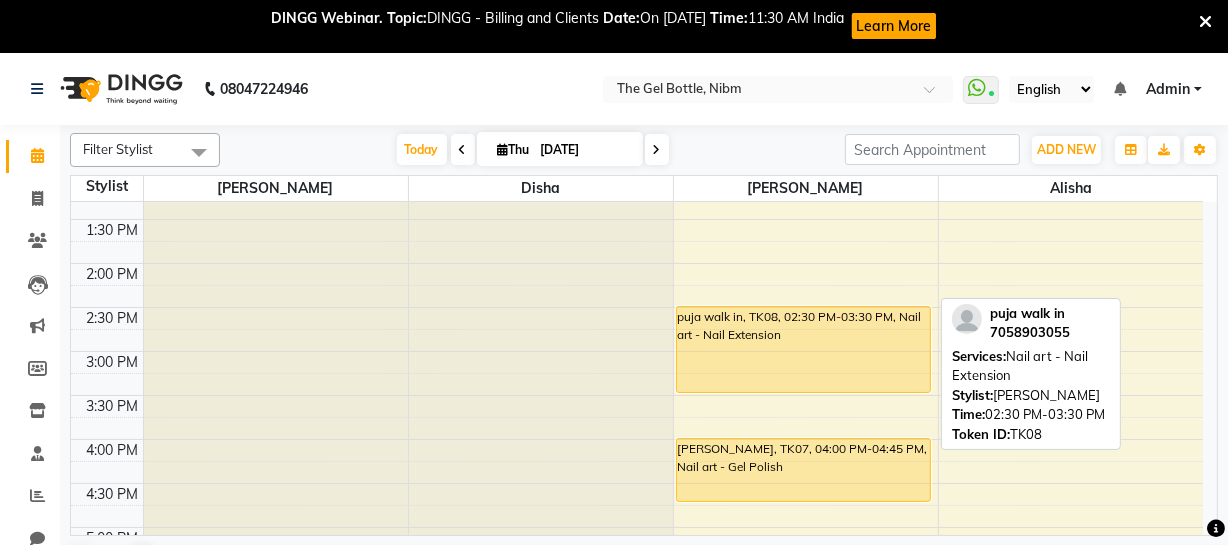 click on "puja walk in, TK08, 02:30 PM-03:30 PM, Nail art - Nail Extension" at bounding box center (803, 349) 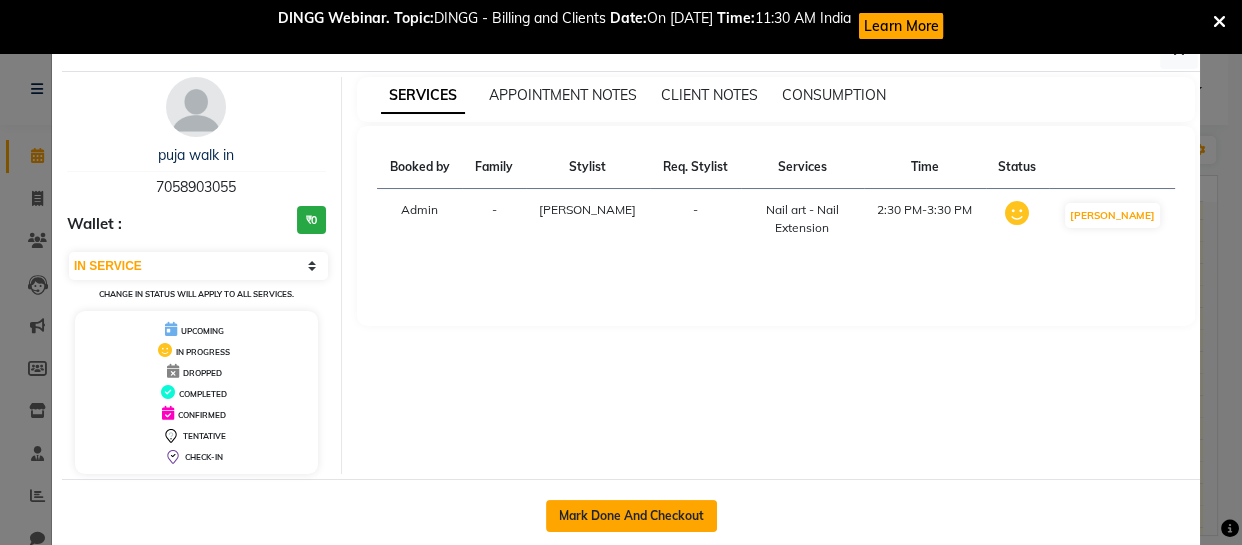 click on "Mark Done And Checkout" 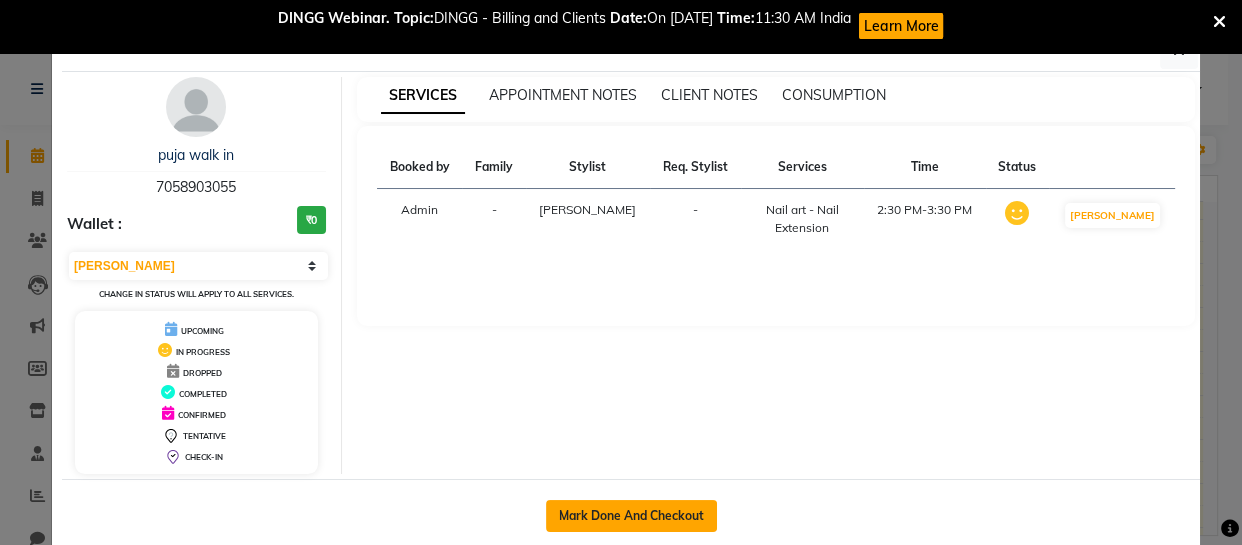 select on "7762" 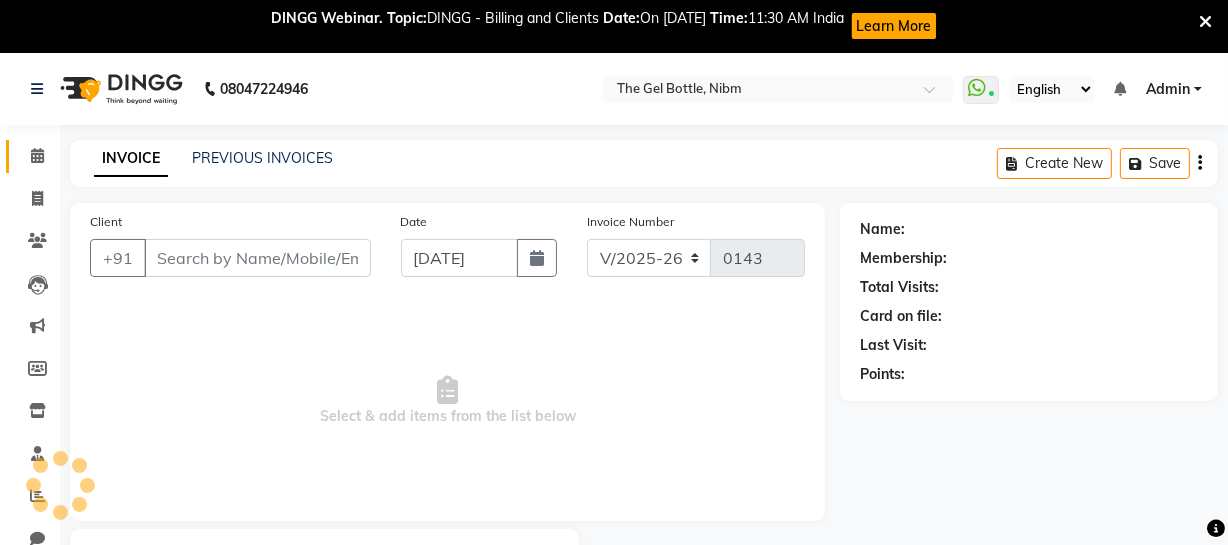 type on "7058903055" 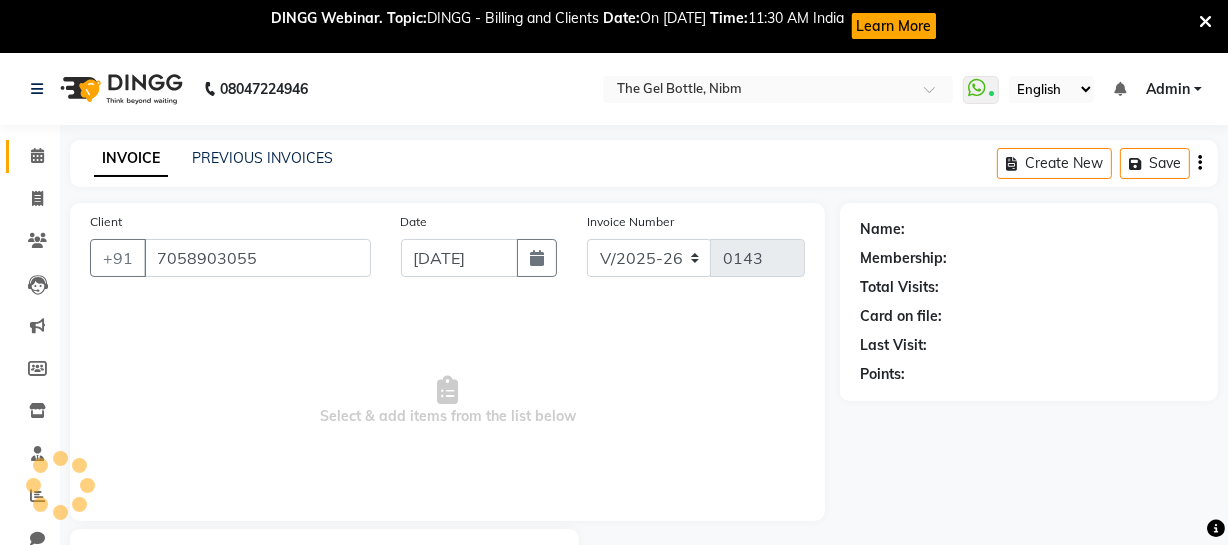 select on "78183" 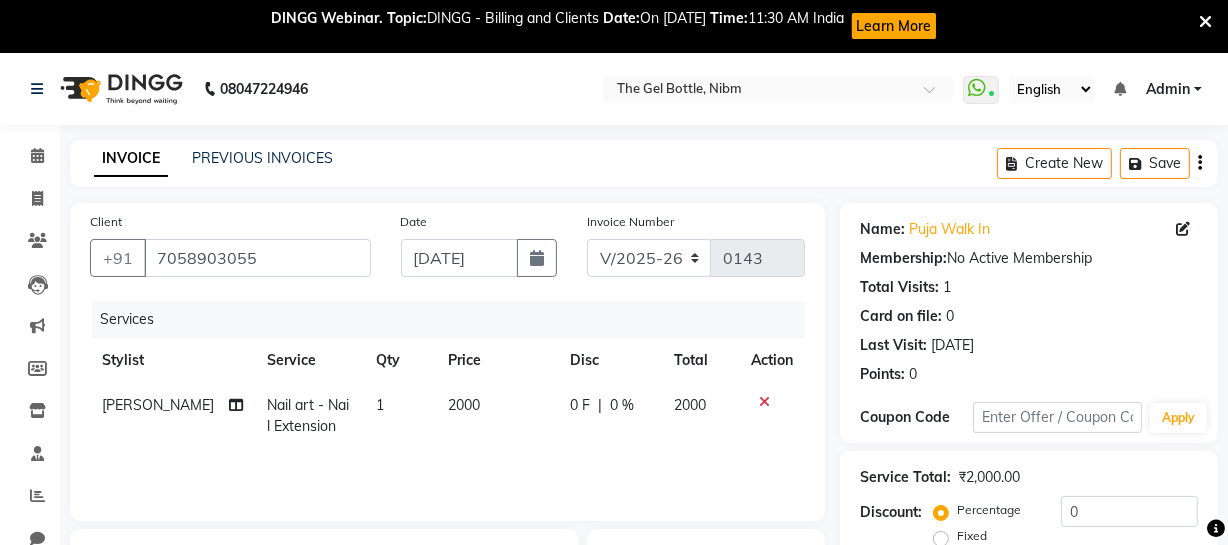 click on "2000" 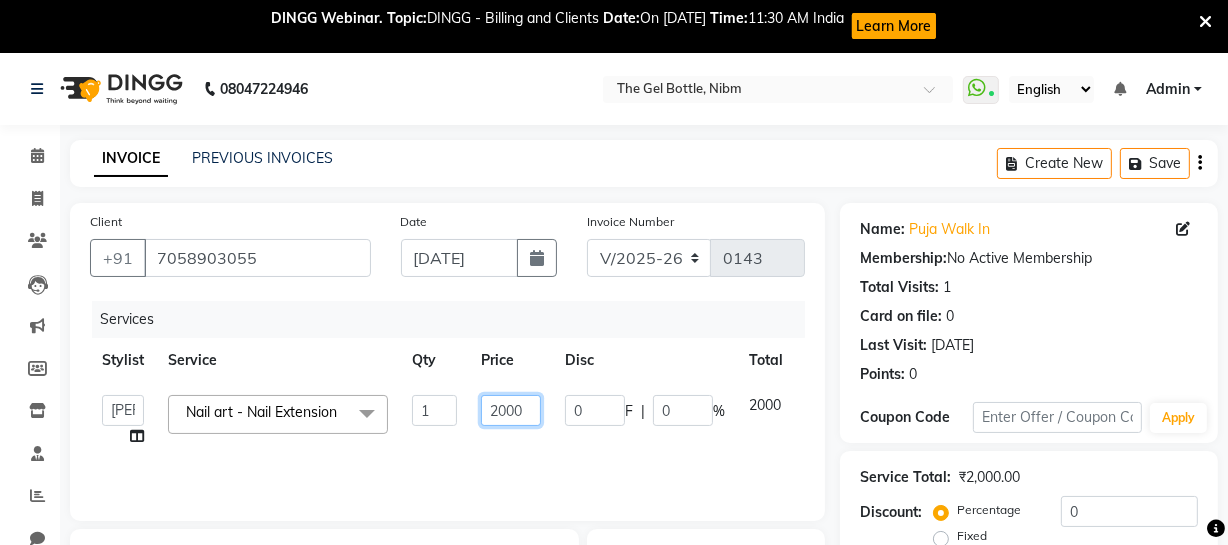 click on "2000" 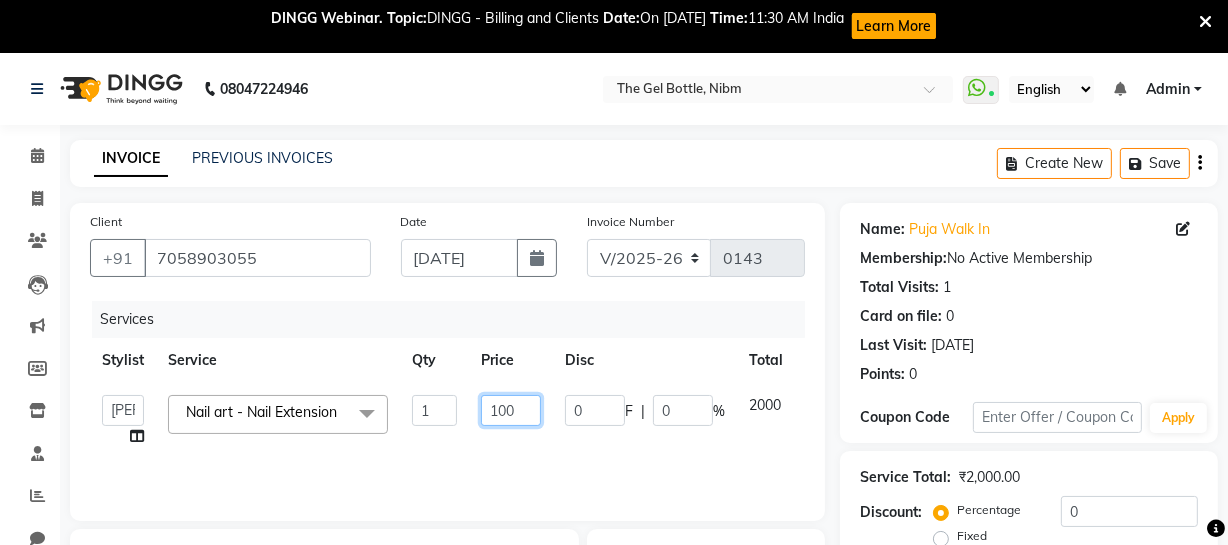 type on "1700" 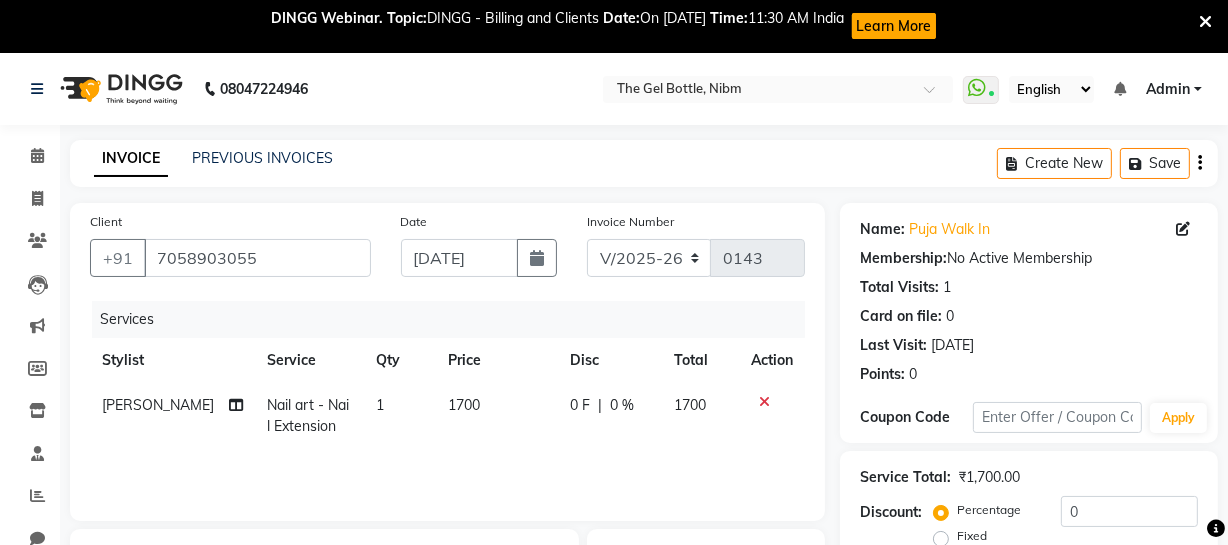 click on "Fixed" 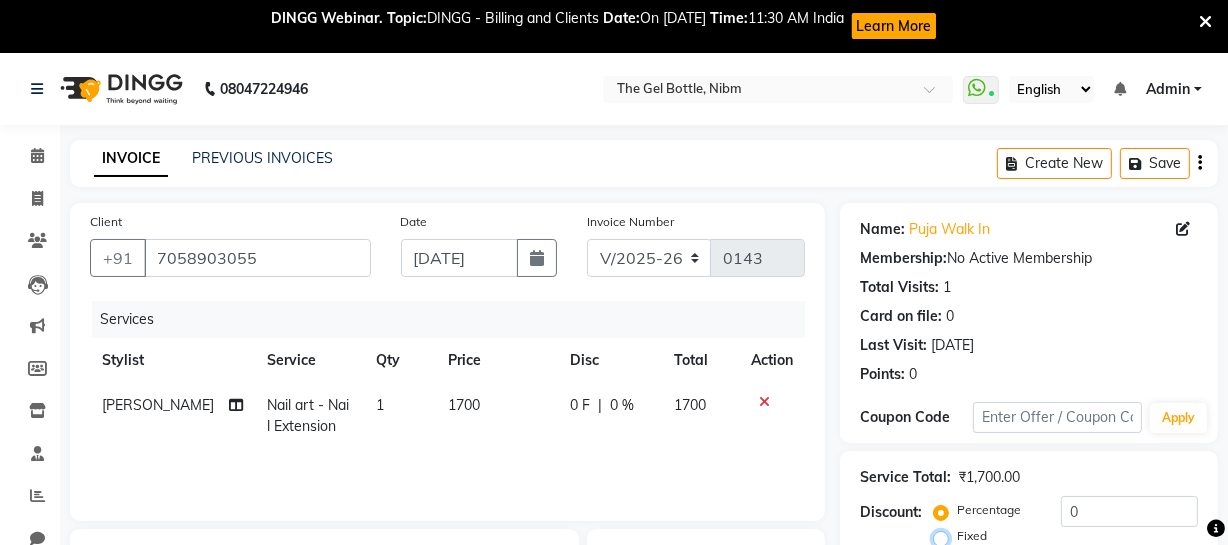 click on "Fixed" at bounding box center [945, 536] 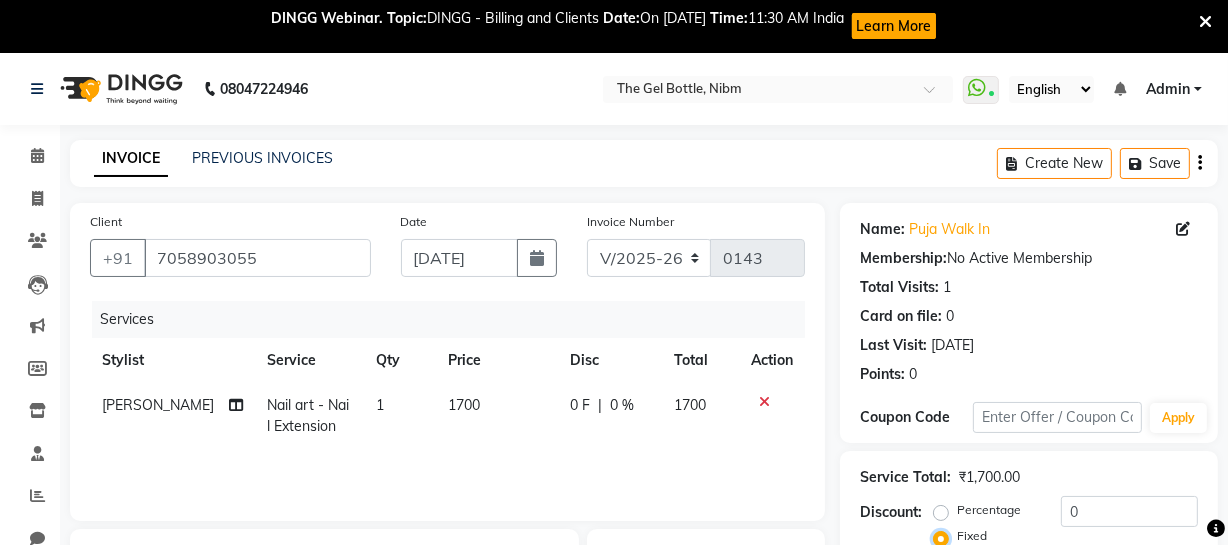 scroll, scrollTop: 310, scrollLeft: 0, axis: vertical 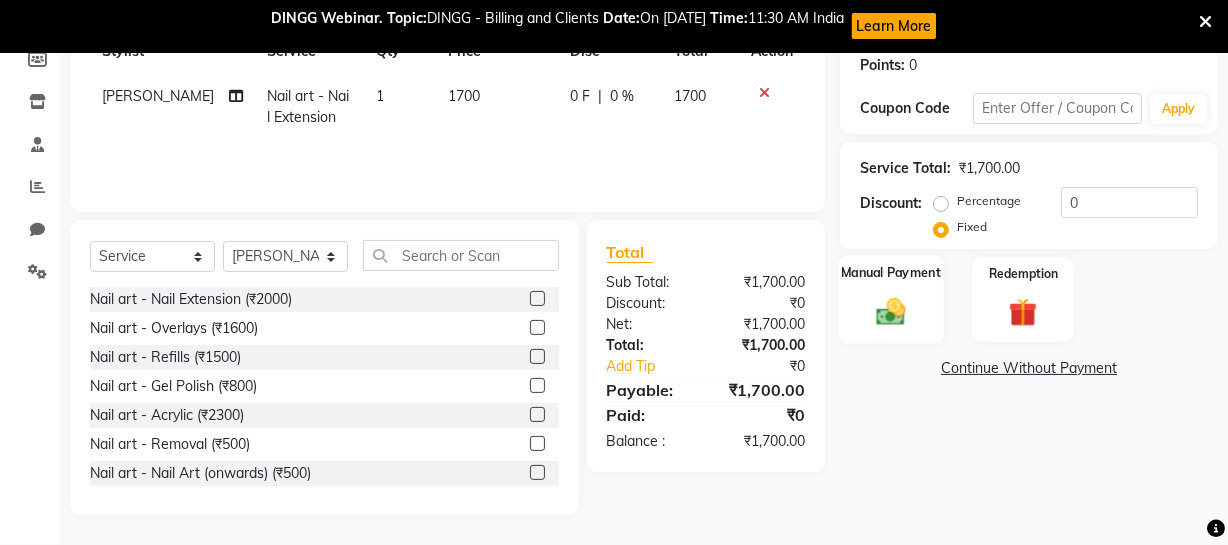 click 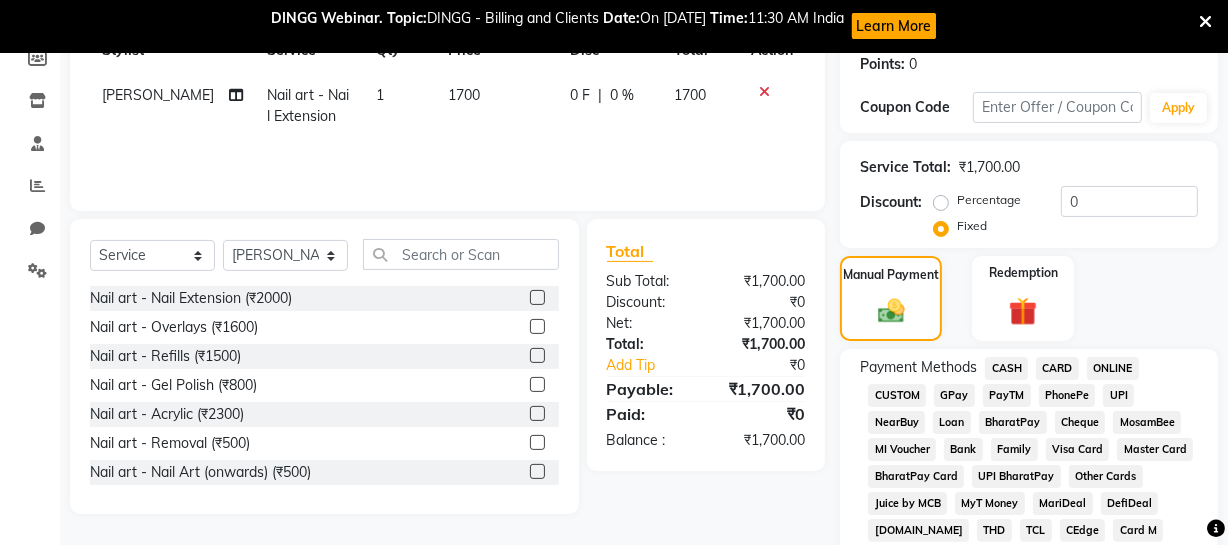 click on "GPay" 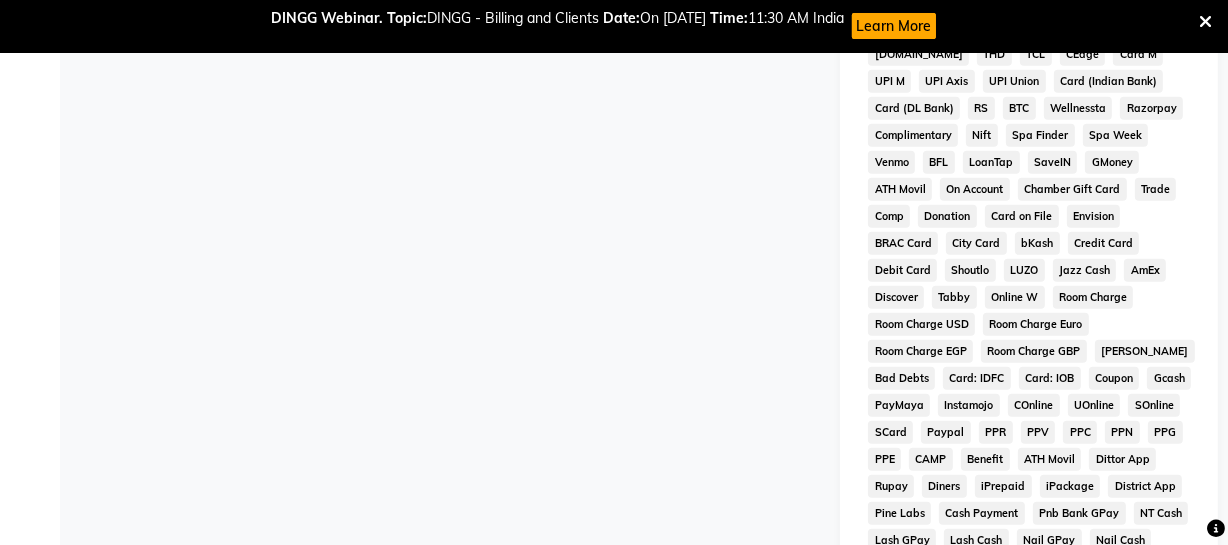 scroll, scrollTop: 1111, scrollLeft: 0, axis: vertical 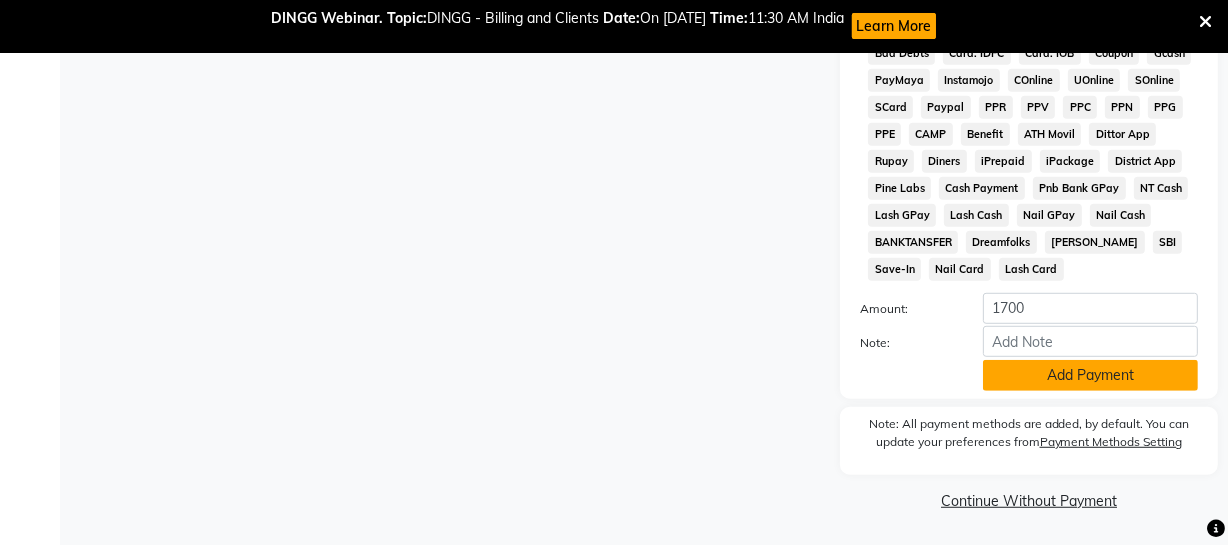 click on "Add Payment" 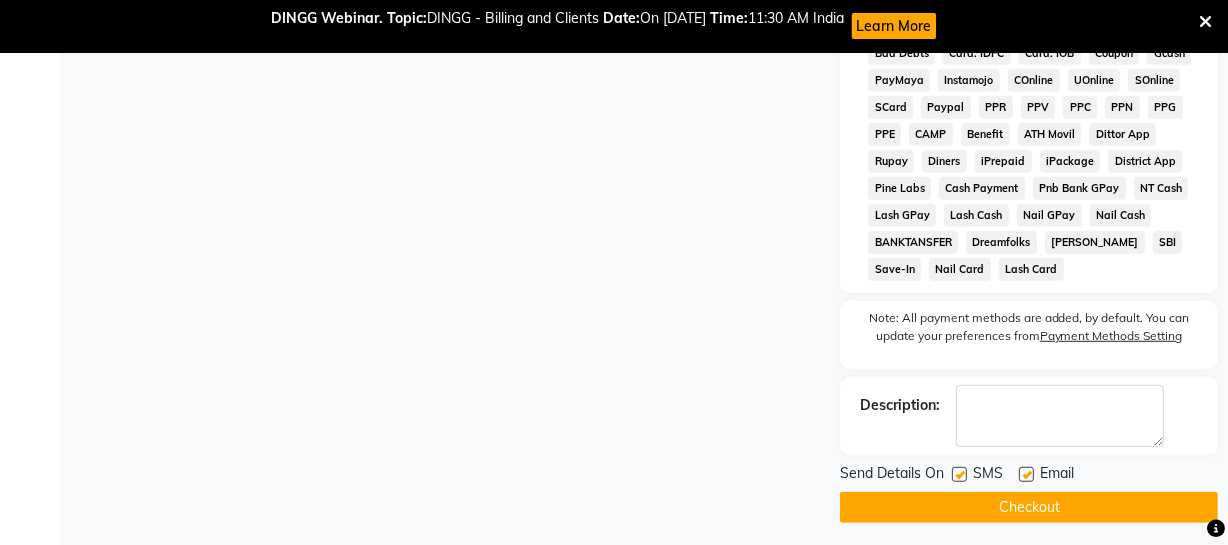 click 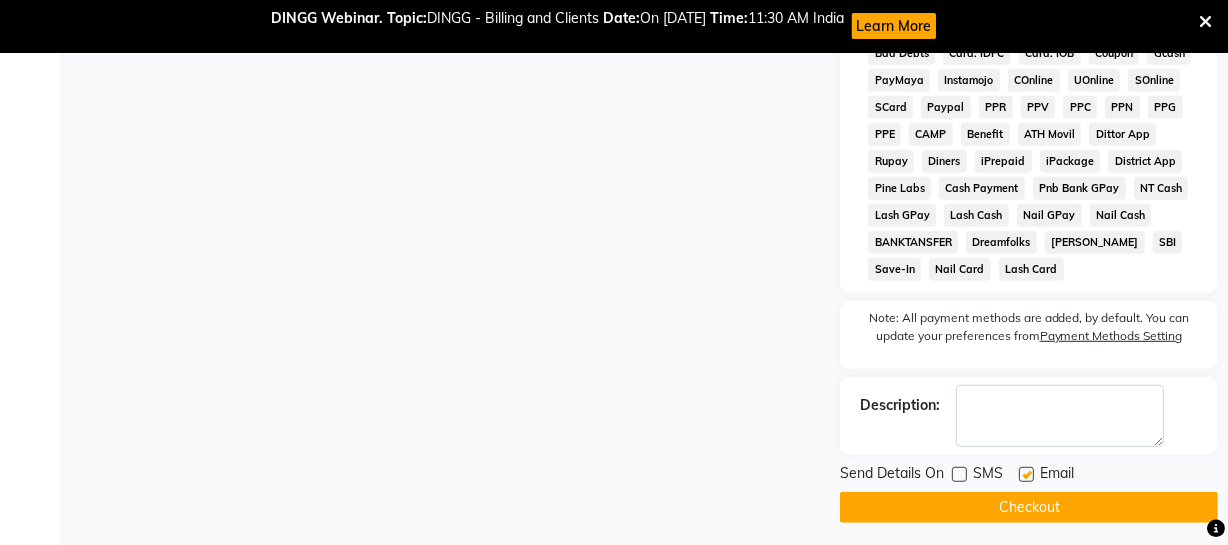 click 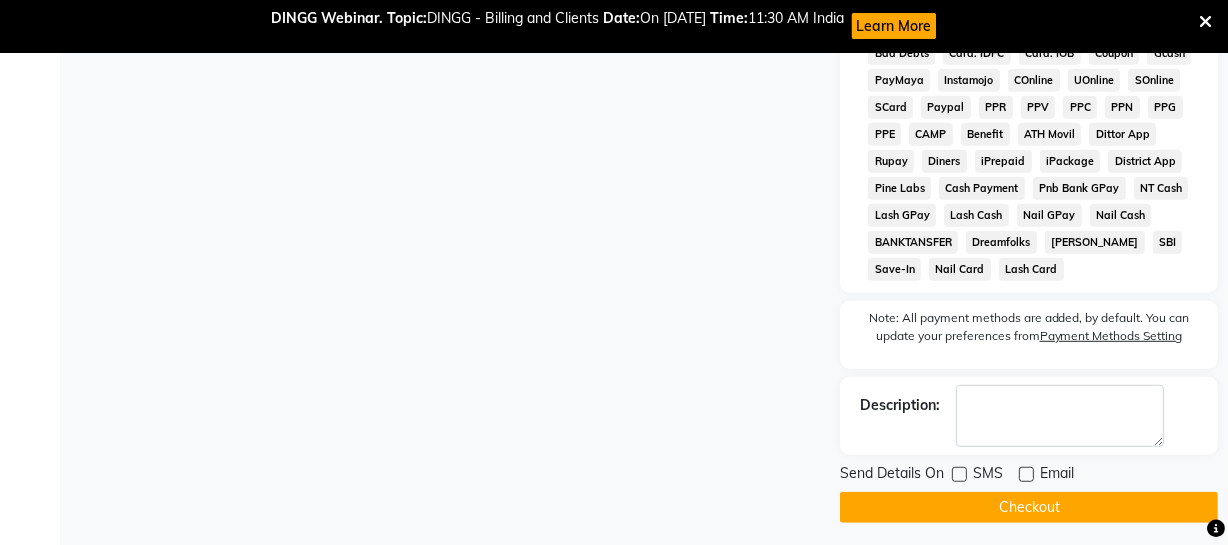 click on "Checkout" 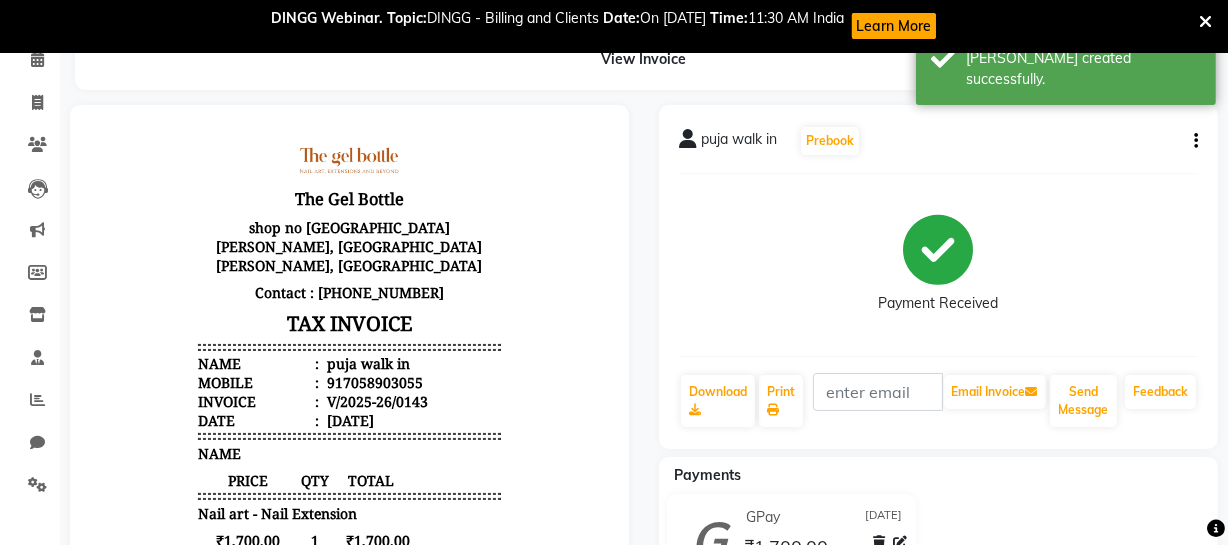 scroll, scrollTop: 0, scrollLeft: 0, axis: both 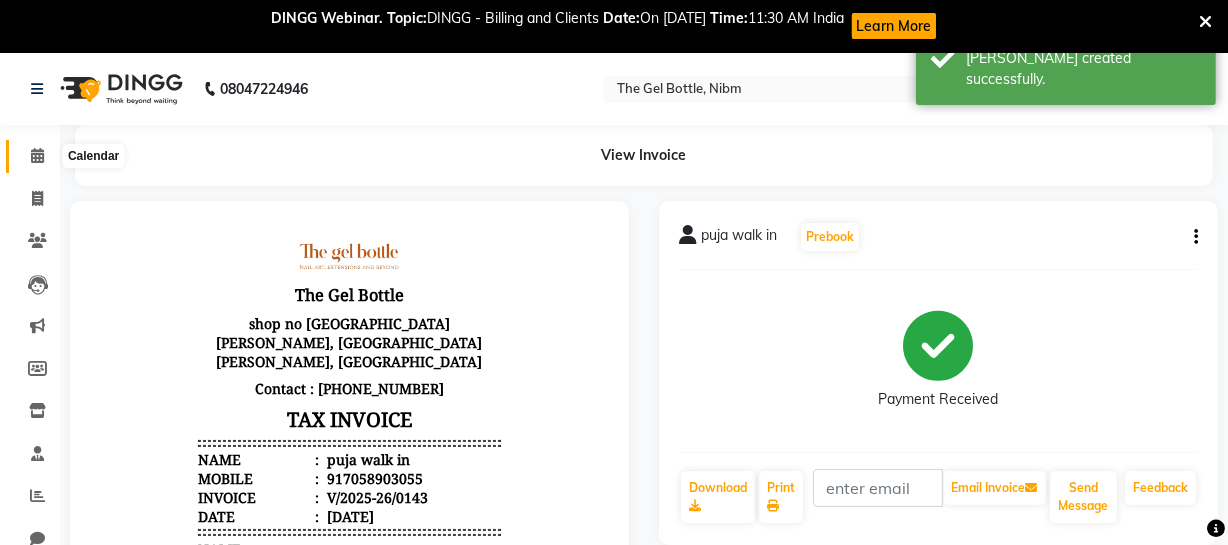 click 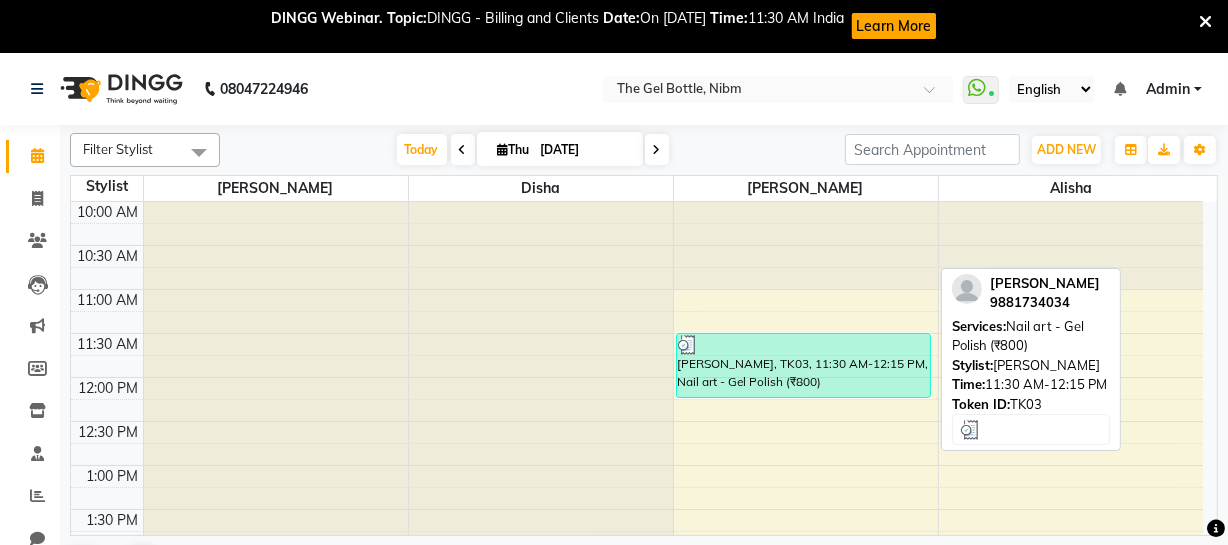 click on "[PERSON_NAME], TK03, 11:30 AM-12:15 PM, Nail art - Gel Polish (₹800)" at bounding box center (803, 365) 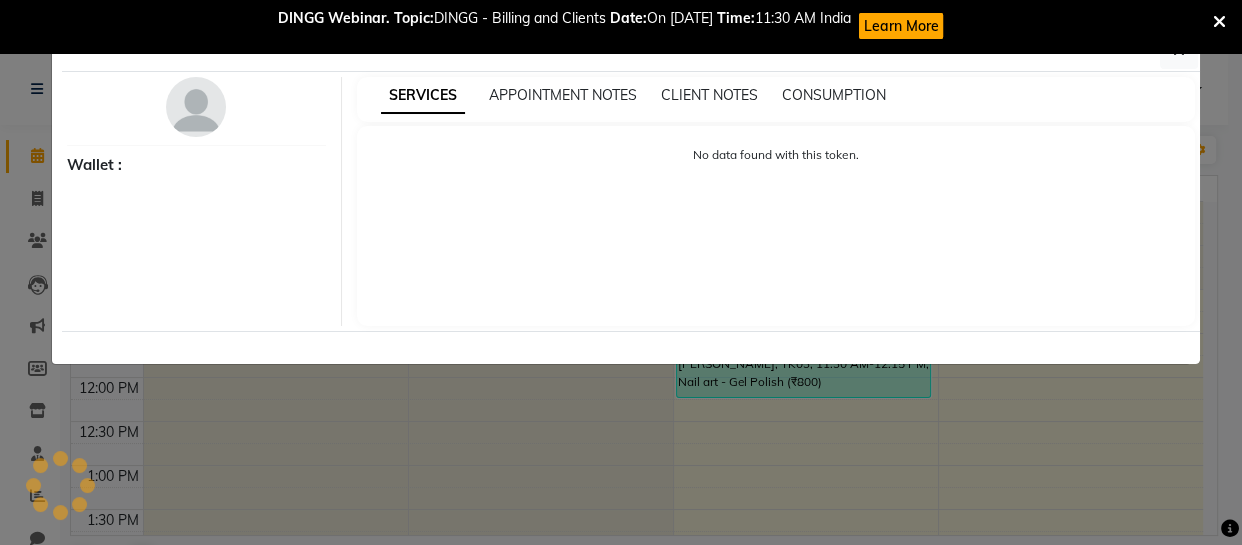 select on "3" 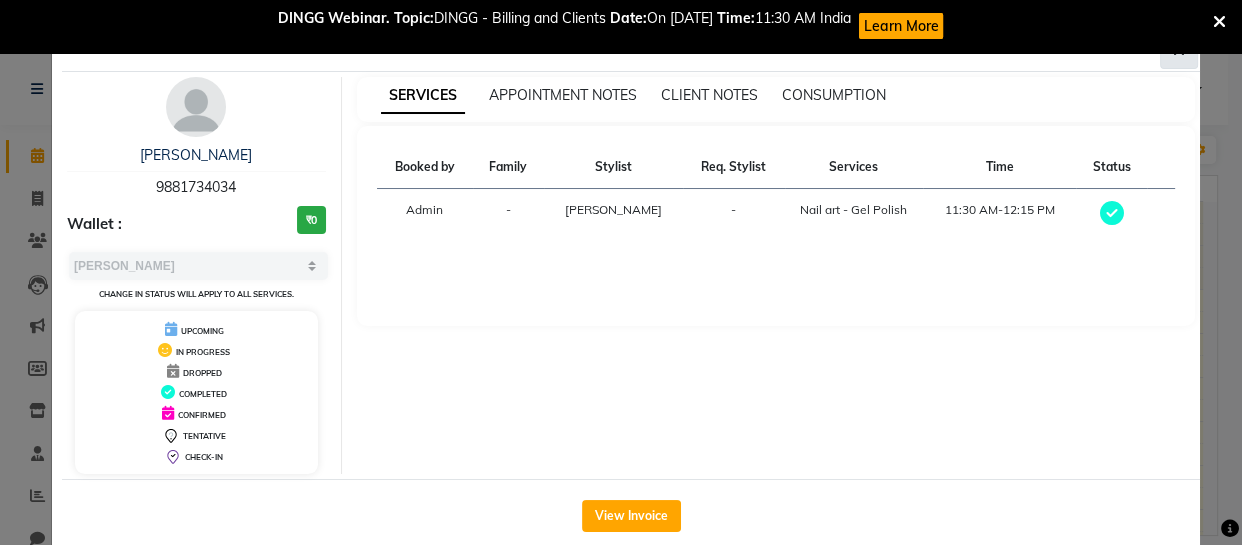 click 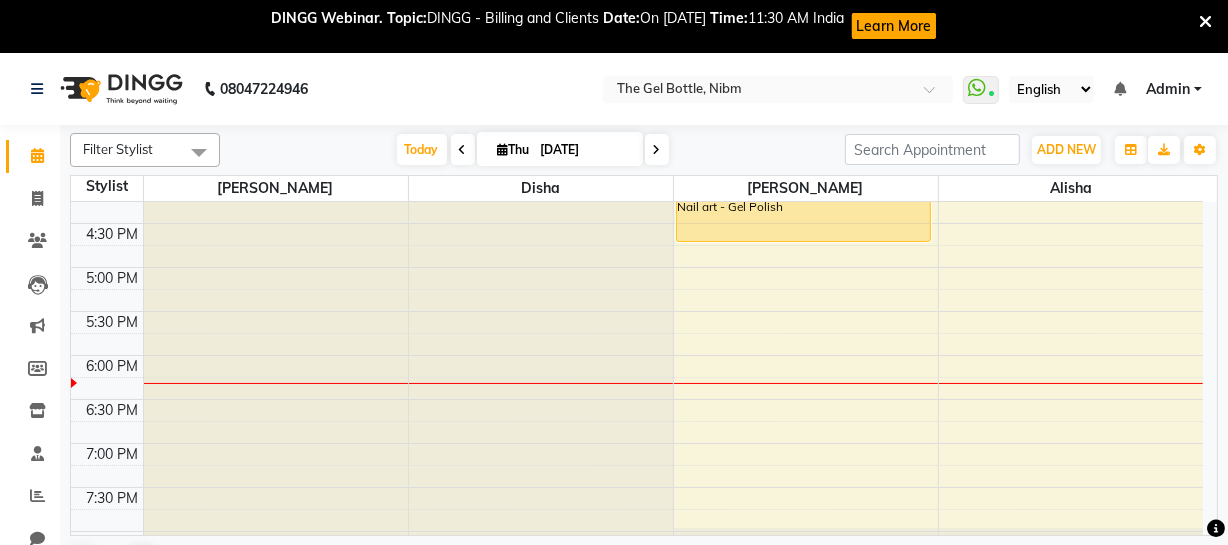 scroll, scrollTop: 629, scrollLeft: 0, axis: vertical 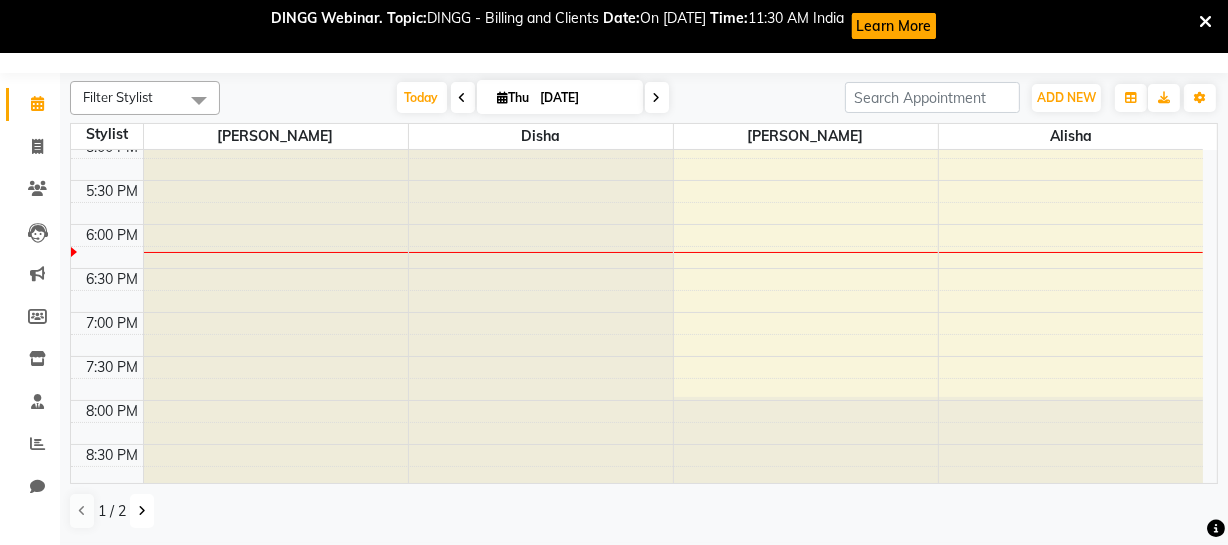 click at bounding box center (142, 511) 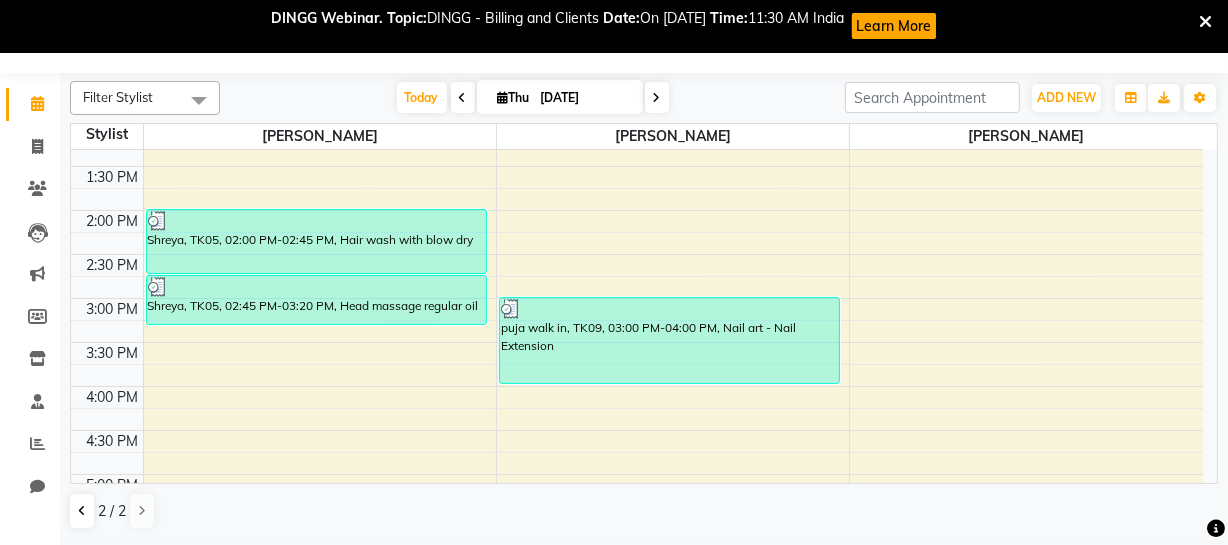 scroll, scrollTop: 290, scrollLeft: 0, axis: vertical 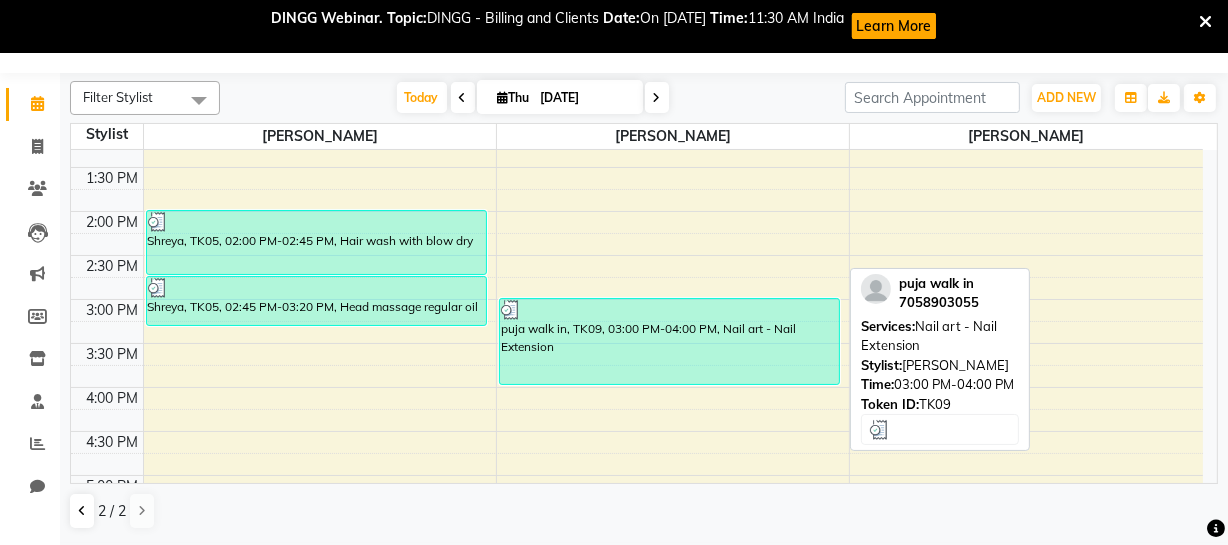 click on "puja walk in, TK09, 03:00 PM-04:00 PM, Nail art - Nail Extension" at bounding box center [670, 341] 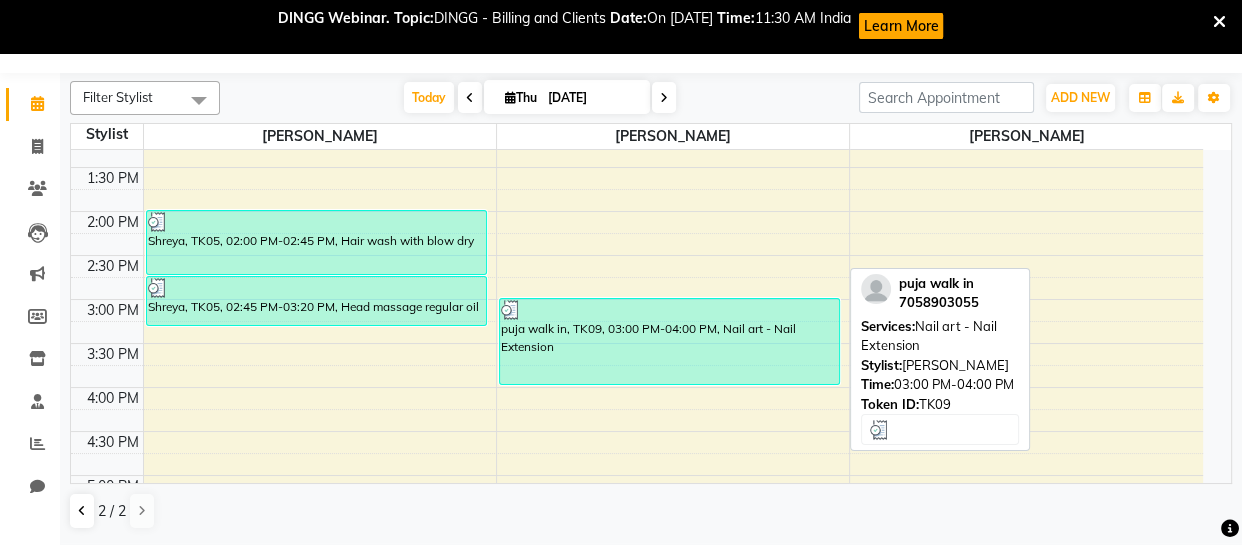 select on "3" 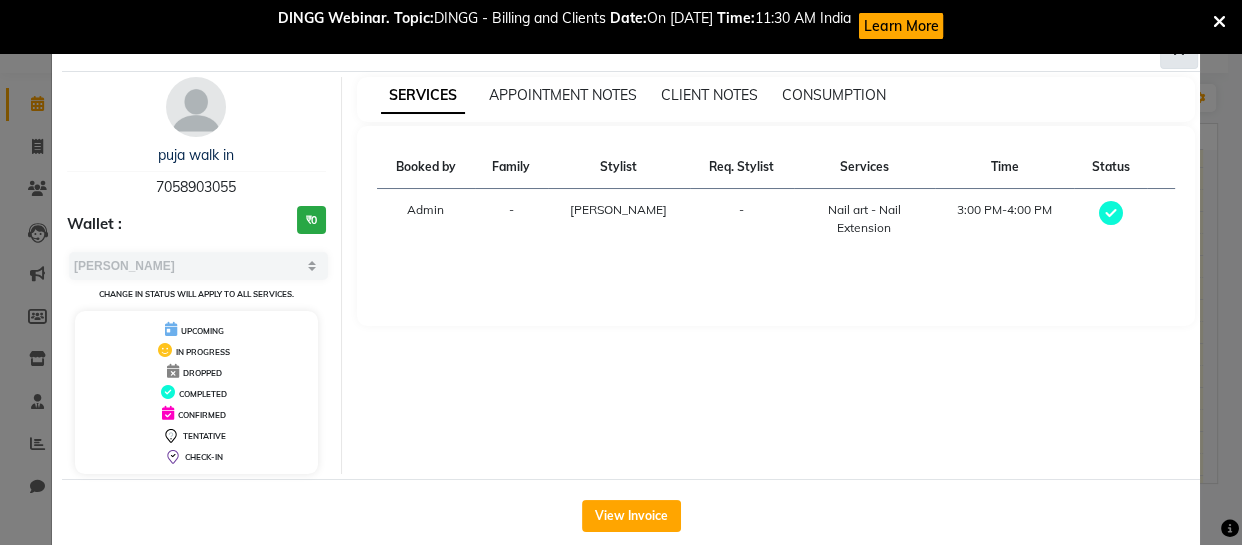 click 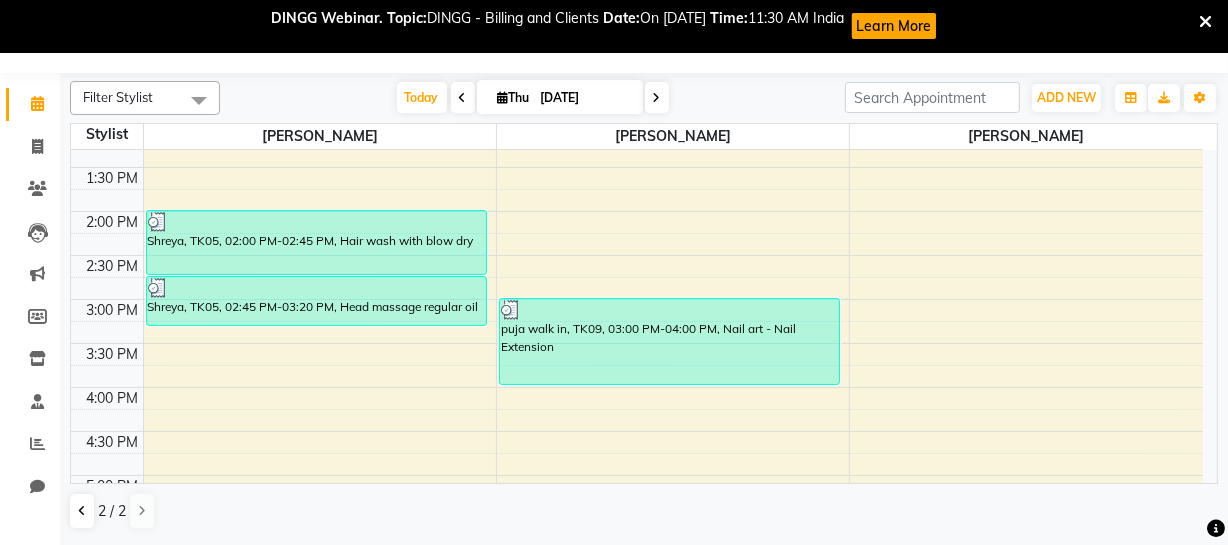 scroll, scrollTop: 411, scrollLeft: 0, axis: vertical 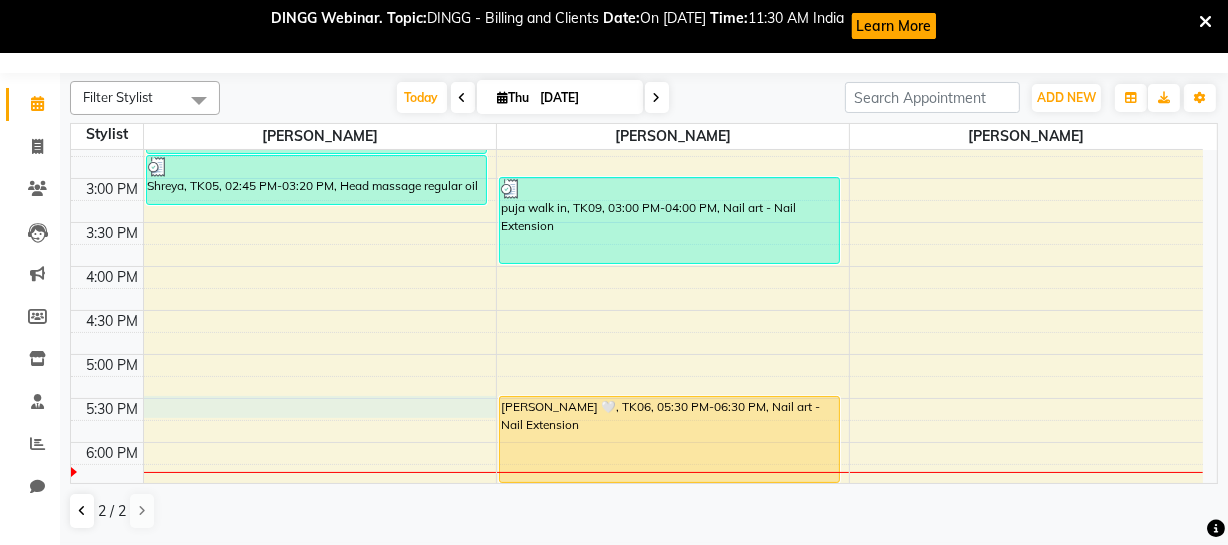click on "10:00 AM 10:30 AM 11:00 AM 11:30 AM 12:00 PM 12:30 PM 1:00 PM 1:30 PM 2:00 PM 2:30 PM 3:00 PM 3:30 PM 4:00 PM 4:30 PM 5:00 PM 5:30 PM 6:00 PM 6:30 PM 7:00 PM 7:30 PM 8:00 PM 8:30 PM     [PERSON_NAME], TK05, 02:00 PM-02:45 PM, Hair wash with blow dry     Shreya, TK05, 02:45 PM-03:20 PM, Head massage regular oil     puja walk in, TK09, 03:00 PM-04:00 PM, Nail art - Nail Extension    [PERSON_NAME] 🤍, TK06, 05:30 PM-06:30 PM, Nail art - Nail Extension" at bounding box center [637, 222] 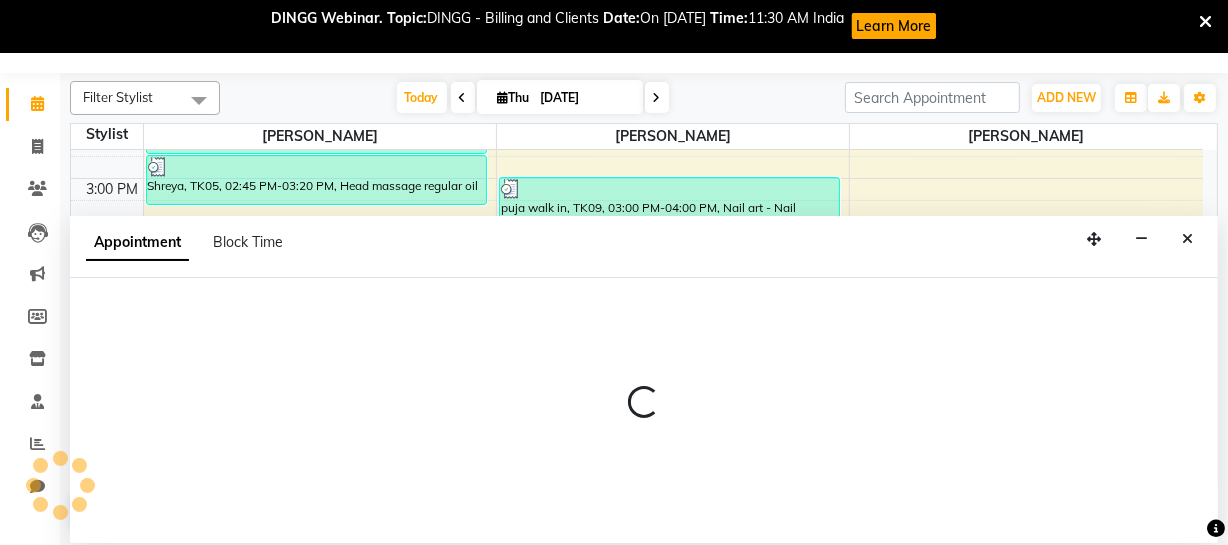 select on "76368" 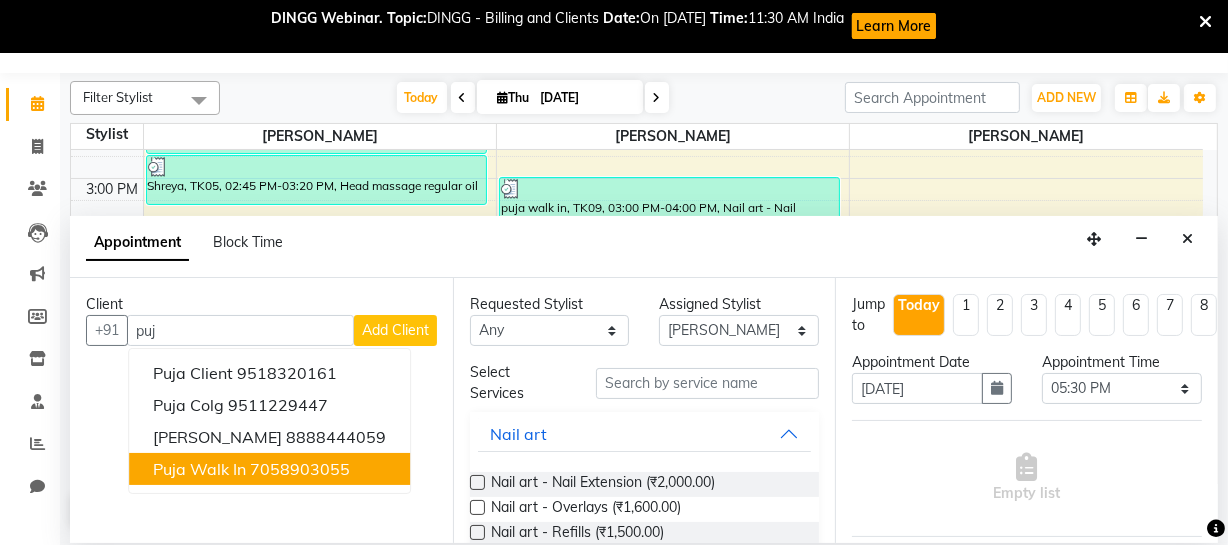 click on "puja walk in" at bounding box center (199, 469) 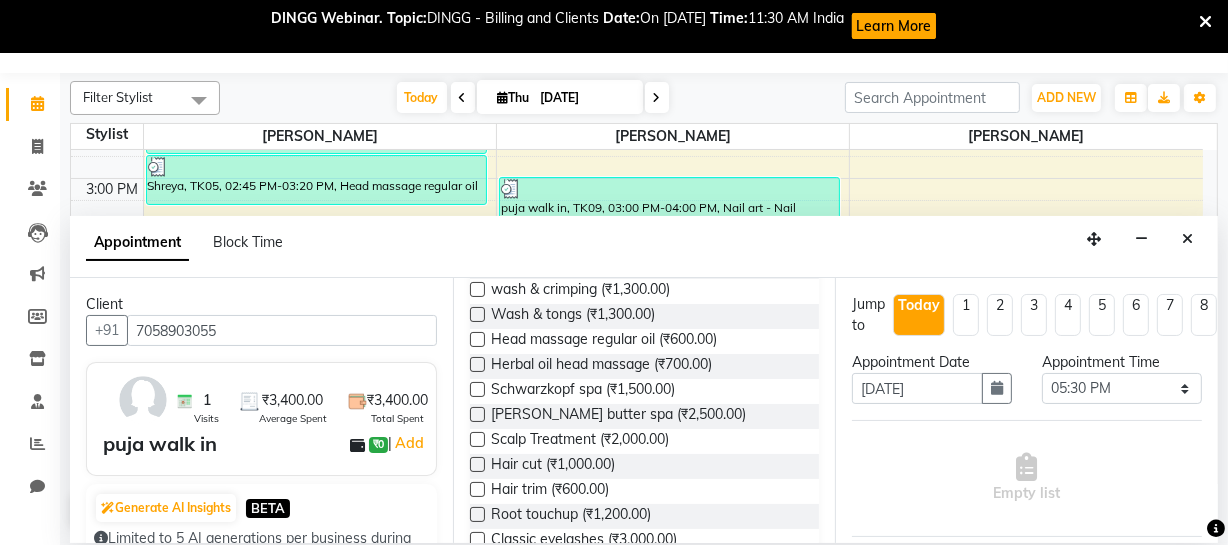 scroll, scrollTop: 619, scrollLeft: 0, axis: vertical 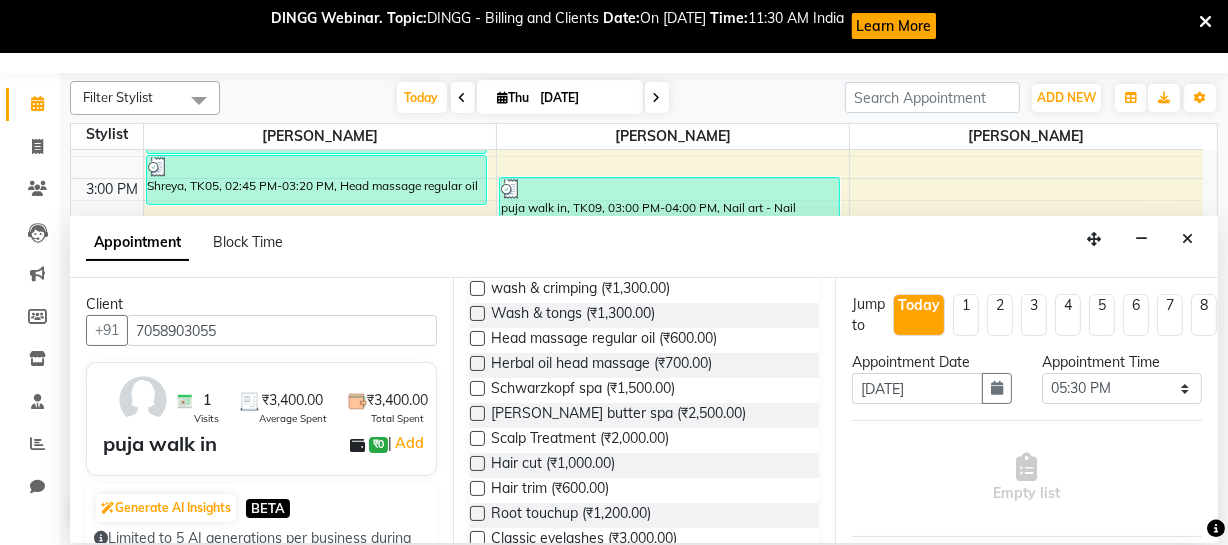 type on "7058903055" 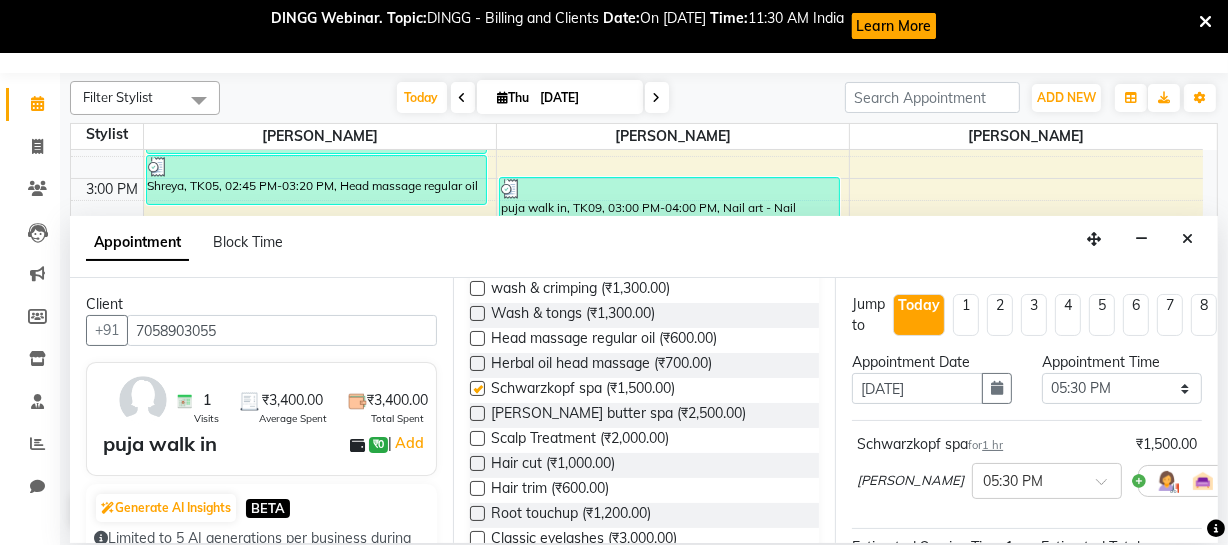 checkbox on "false" 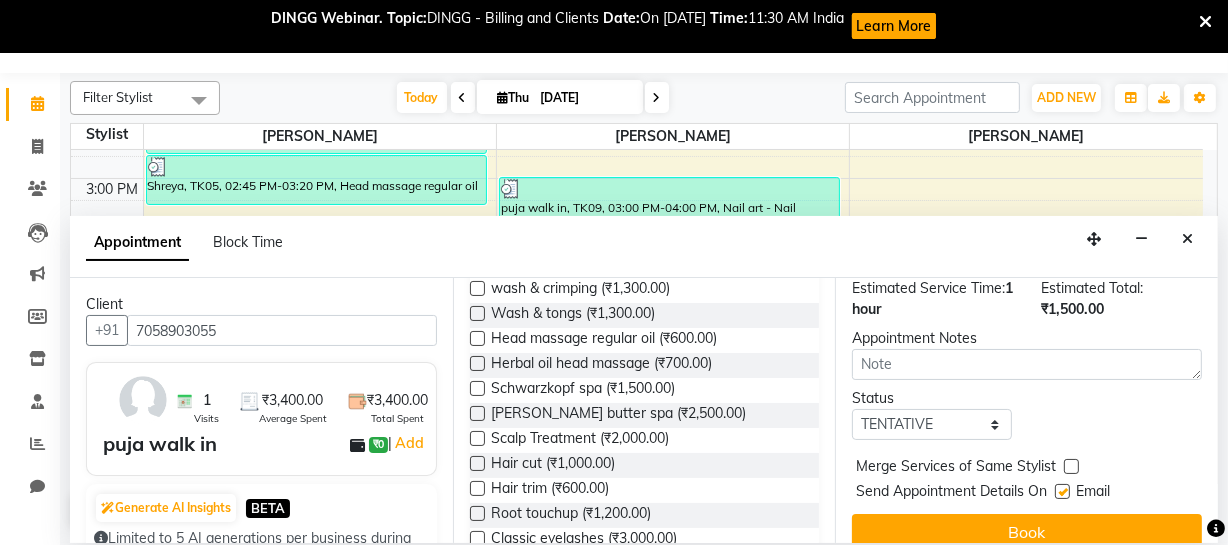 scroll, scrollTop: 299, scrollLeft: 0, axis: vertical 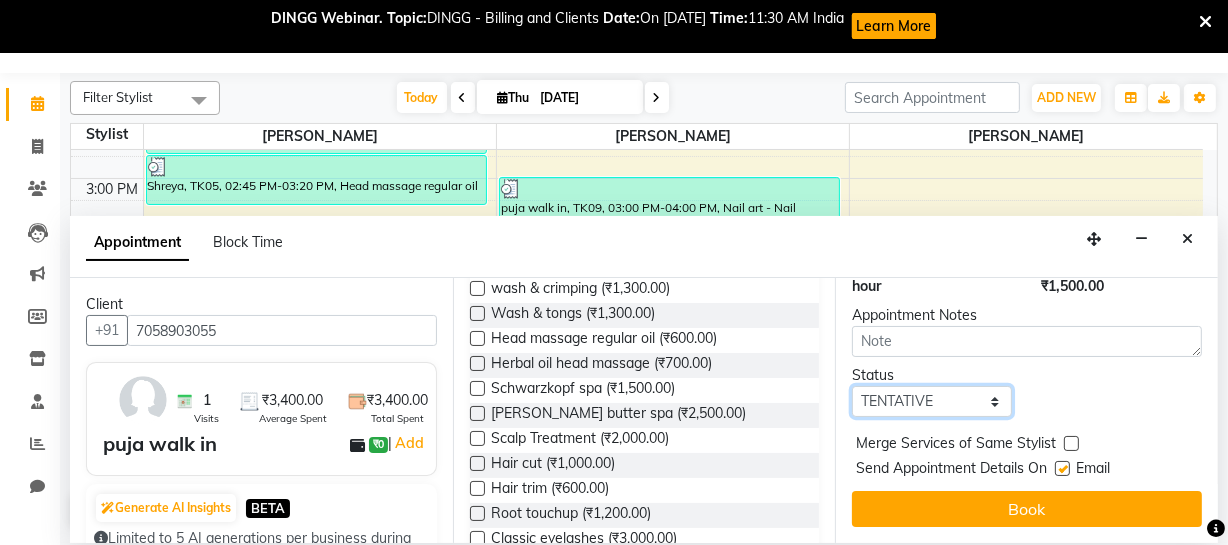 click on "Select TENTATIVE CONFIRM CHECK-IN UPCOMING" at bounding box center (932, 401) 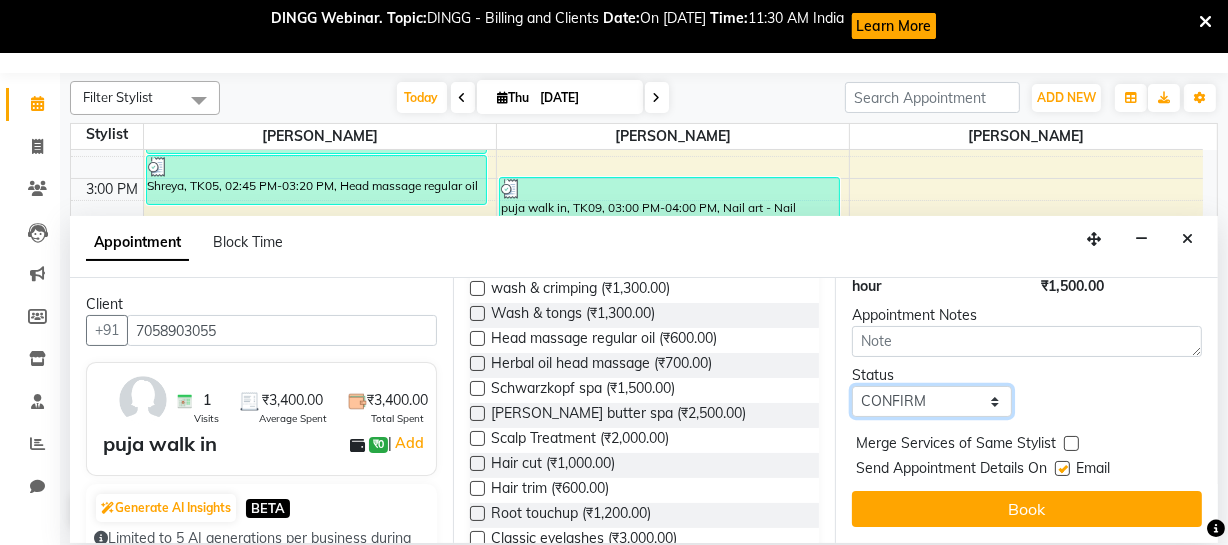 click on "Select TENTATIVE CONFIRM CHECK-IN UPCOMING" at bounding box center (932, 401) 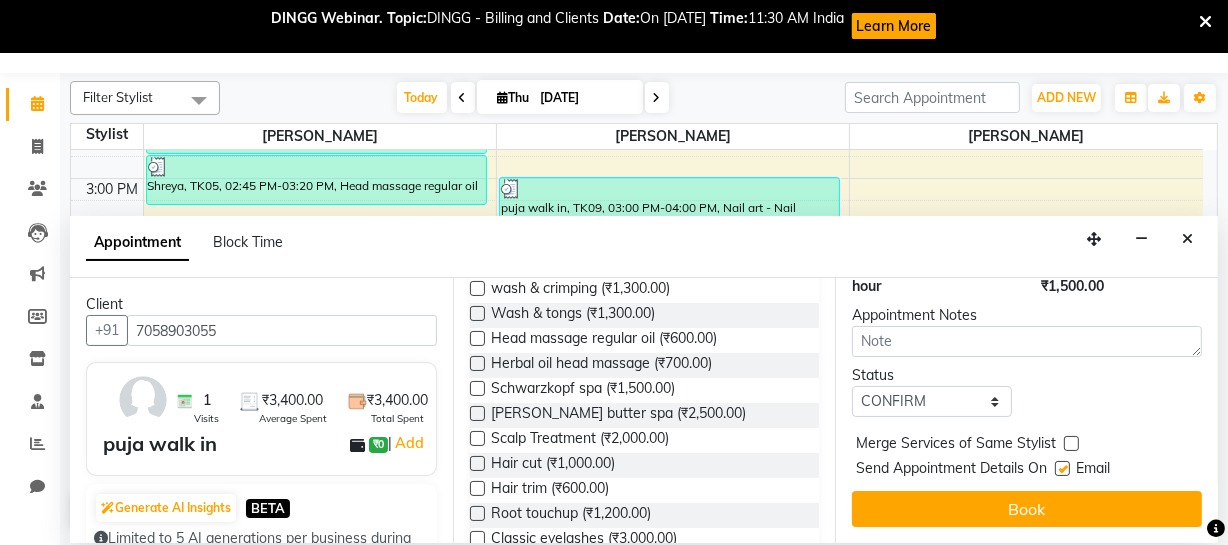 click at bounding box center (1062, 468) 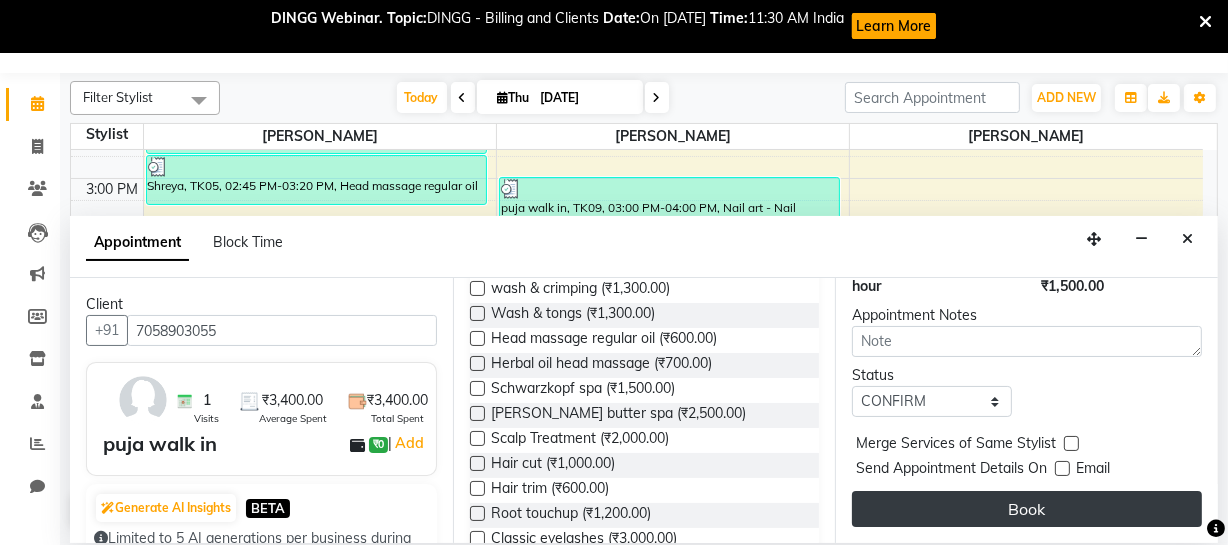 click on "Book" at bounding box center (1027, 509) 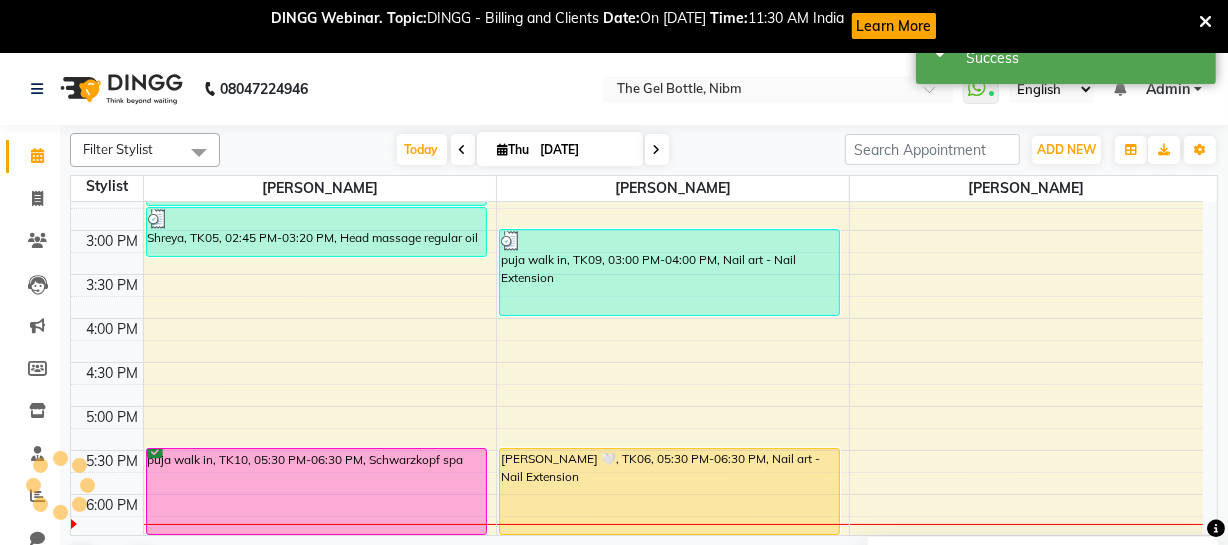 scroll, scrollTop: 0, scrollLeft: 0, axis: both 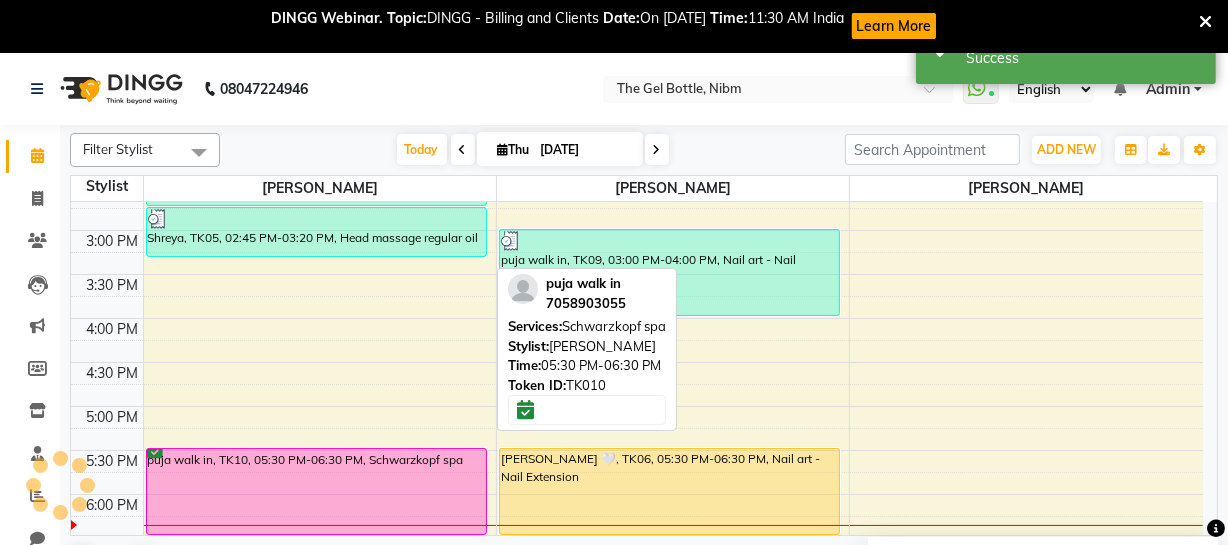 click on "puja walk in, TK10, 05:30 PM-06:30 PM, Schwarzkopf spa" at bounding box center [317, 491] 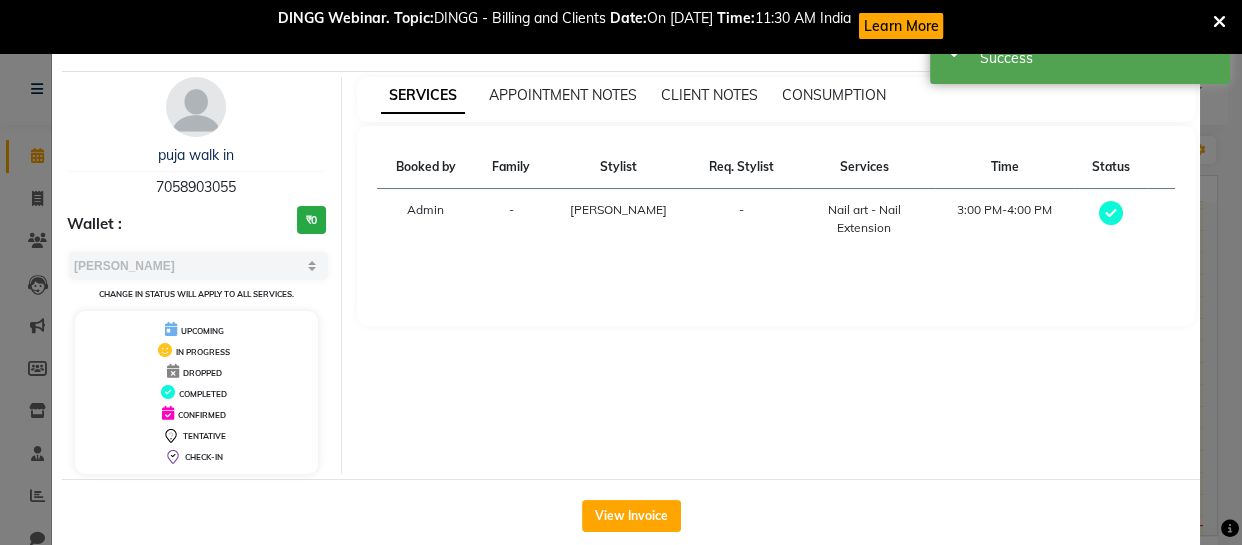 select on "6" 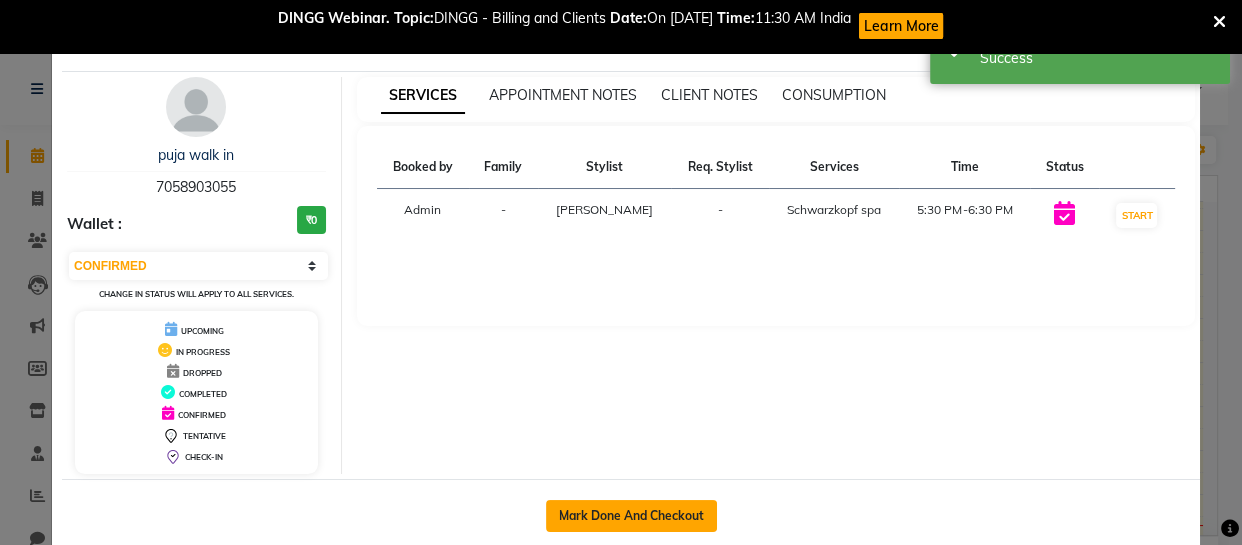 click on "Mark Done And Checkout" 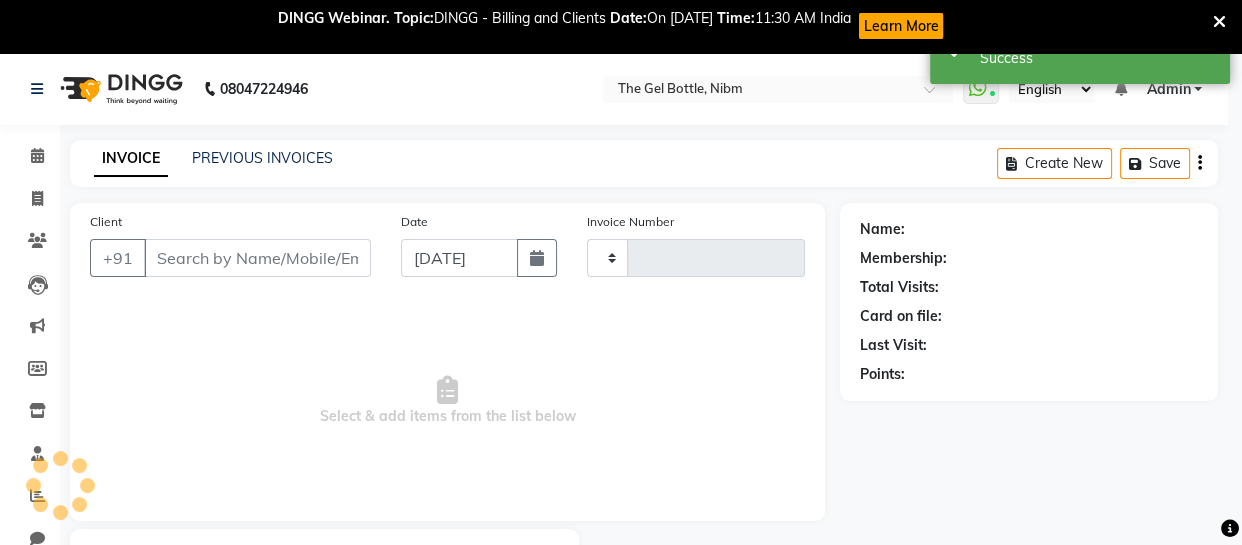 select on "3" 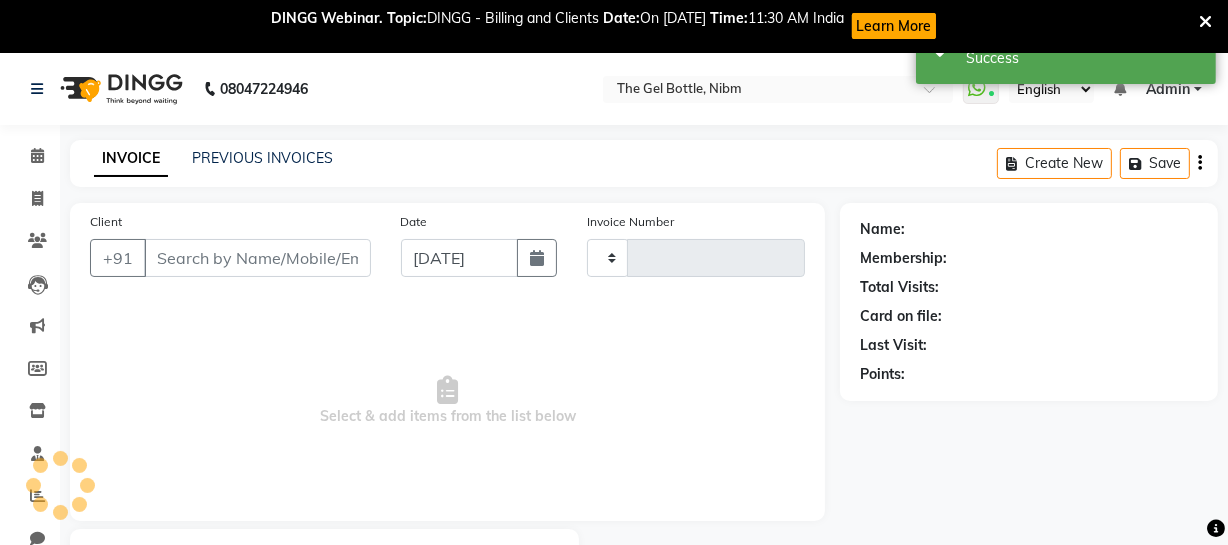 type on "0144" 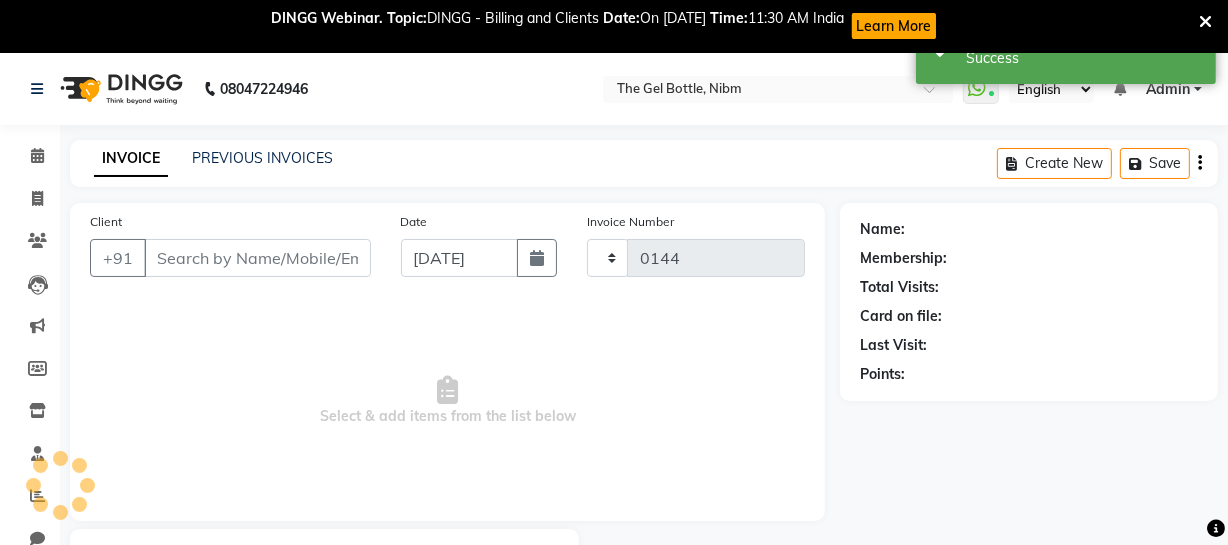 select on "7762" 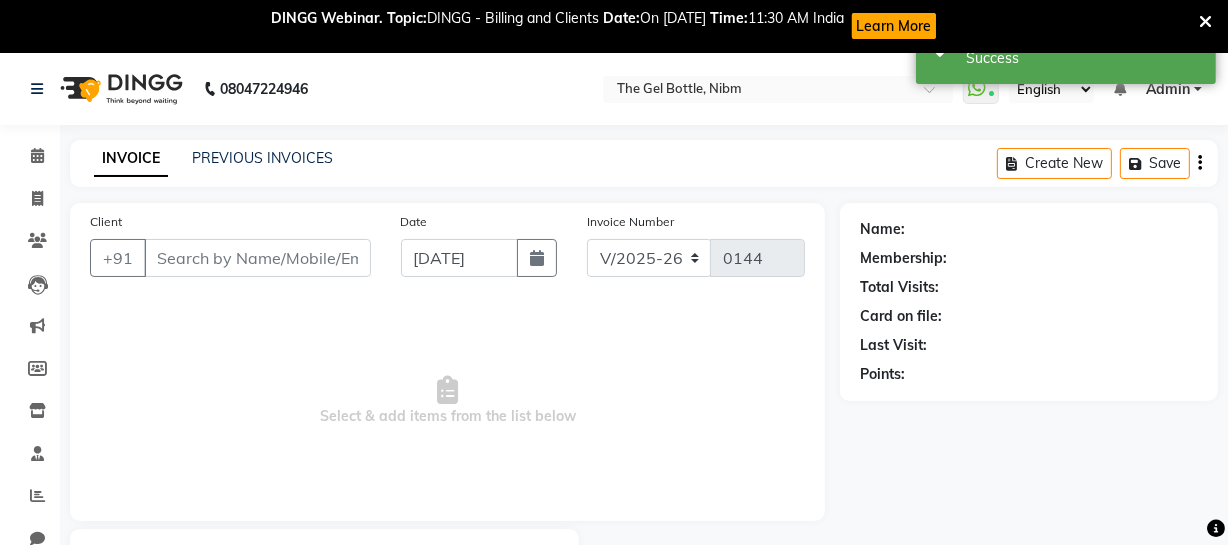 type on "7058903055" 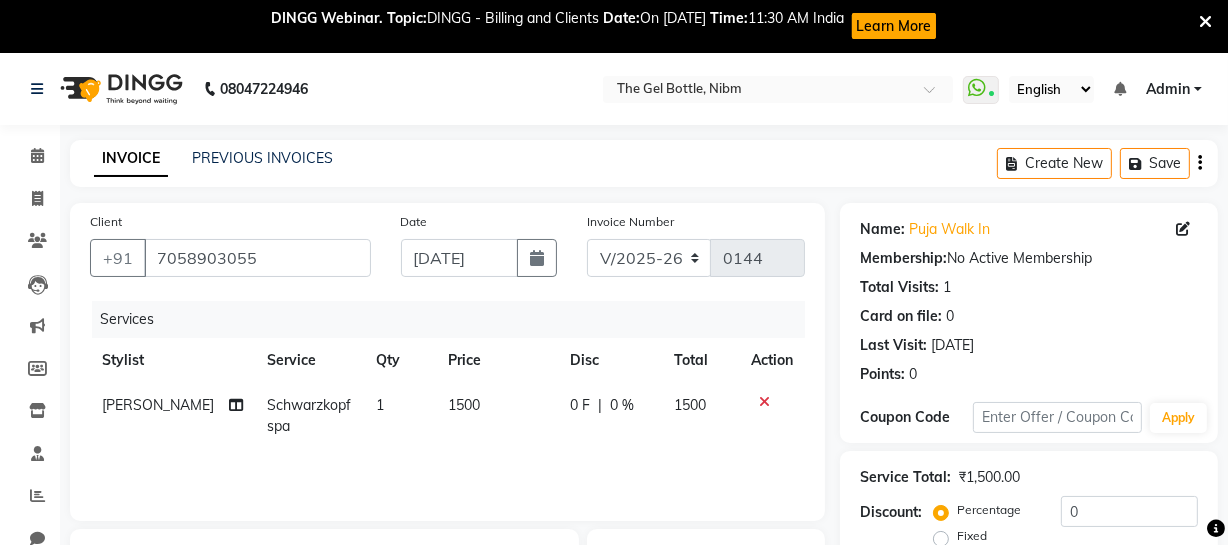 click on "1500" 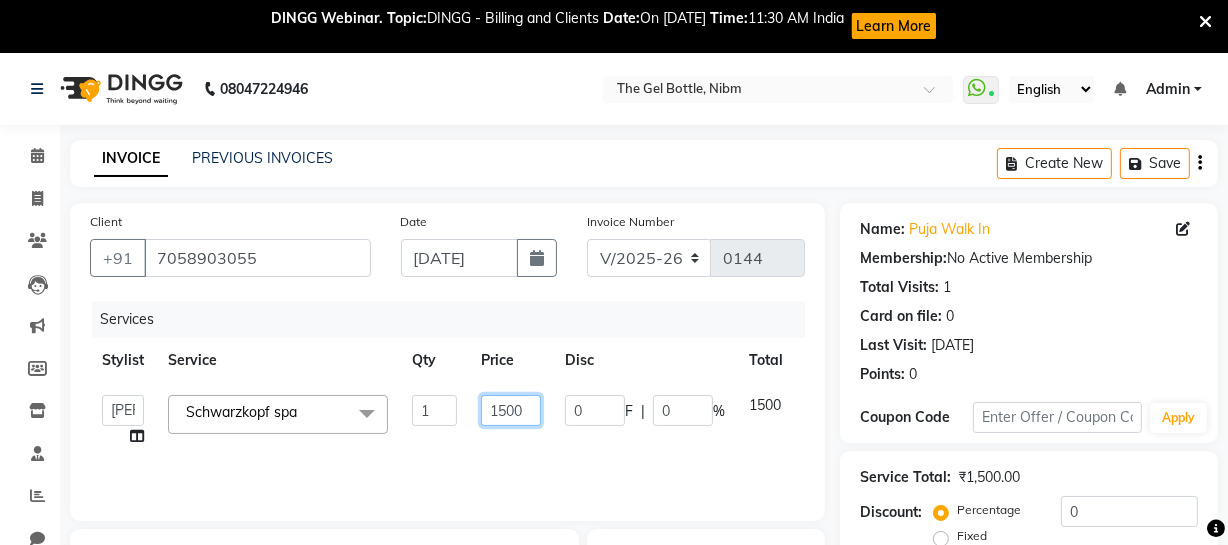 click on "1500" 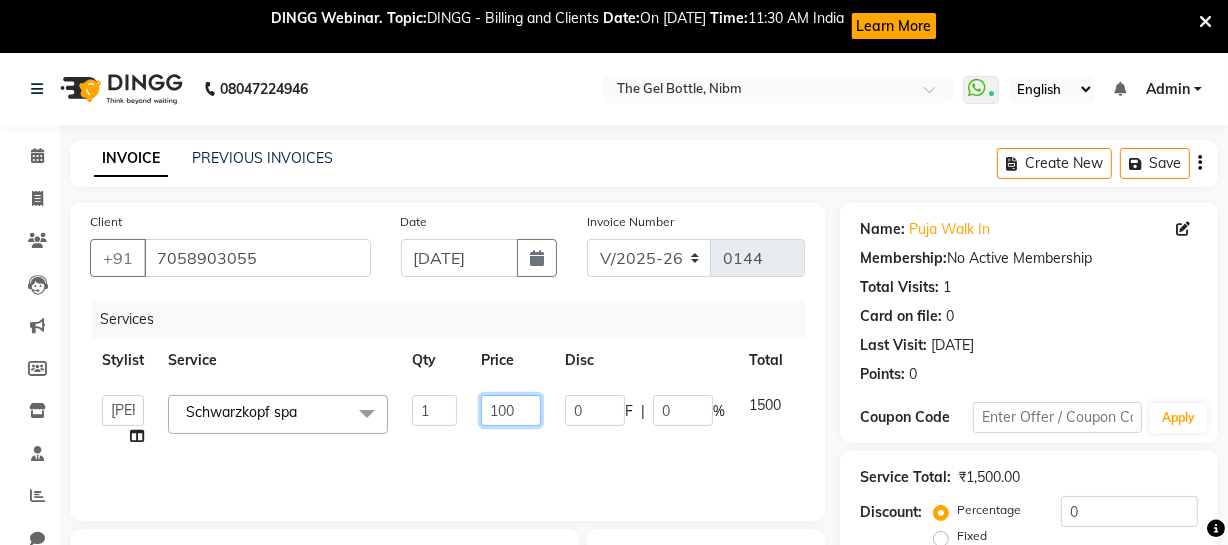 type on "1200" 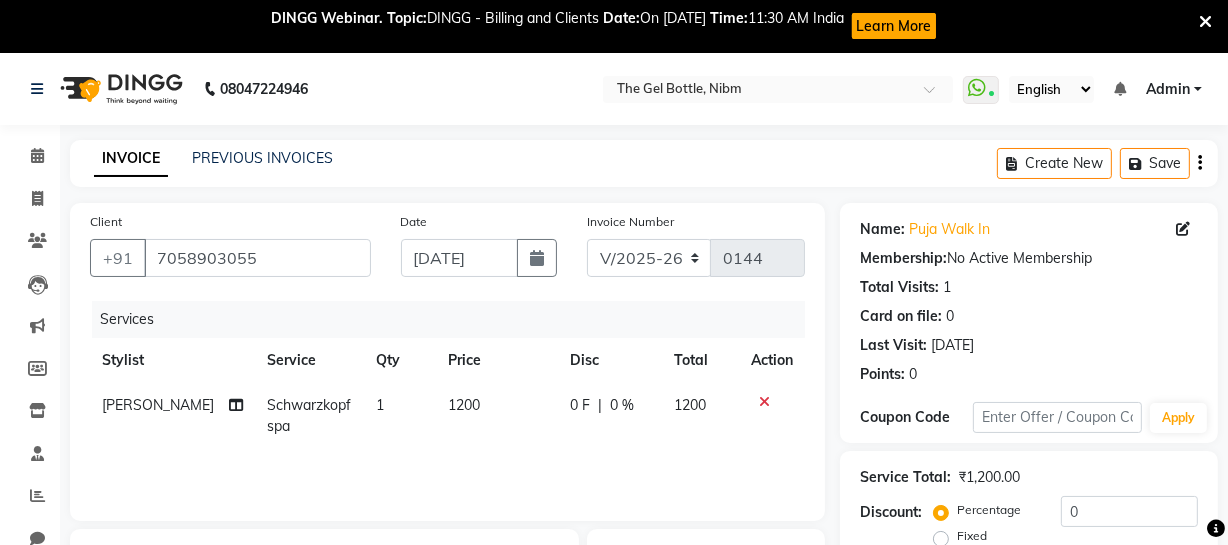 click on "Fixed" 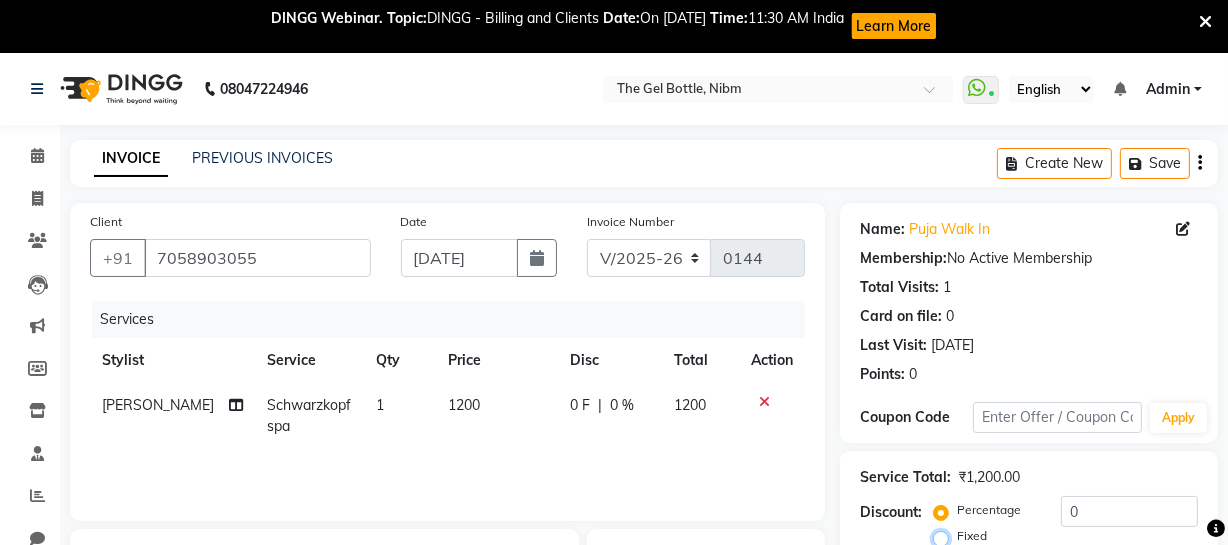click on "Fixed" at bounding box center (945, 536) 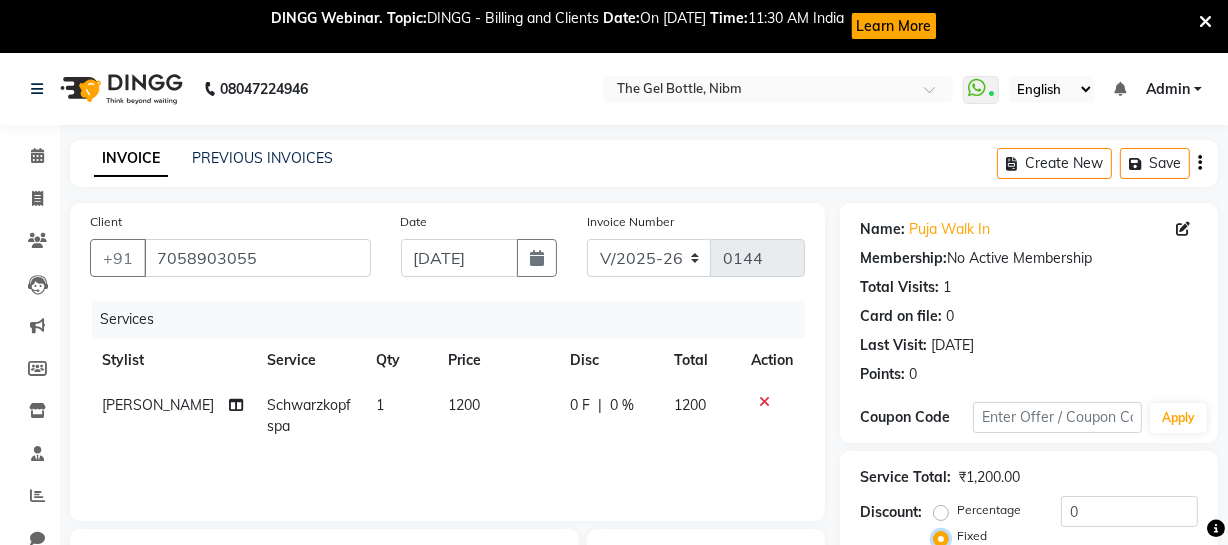 scroll, scrollTop: 310, scrollLeft: 0, axis: vertical 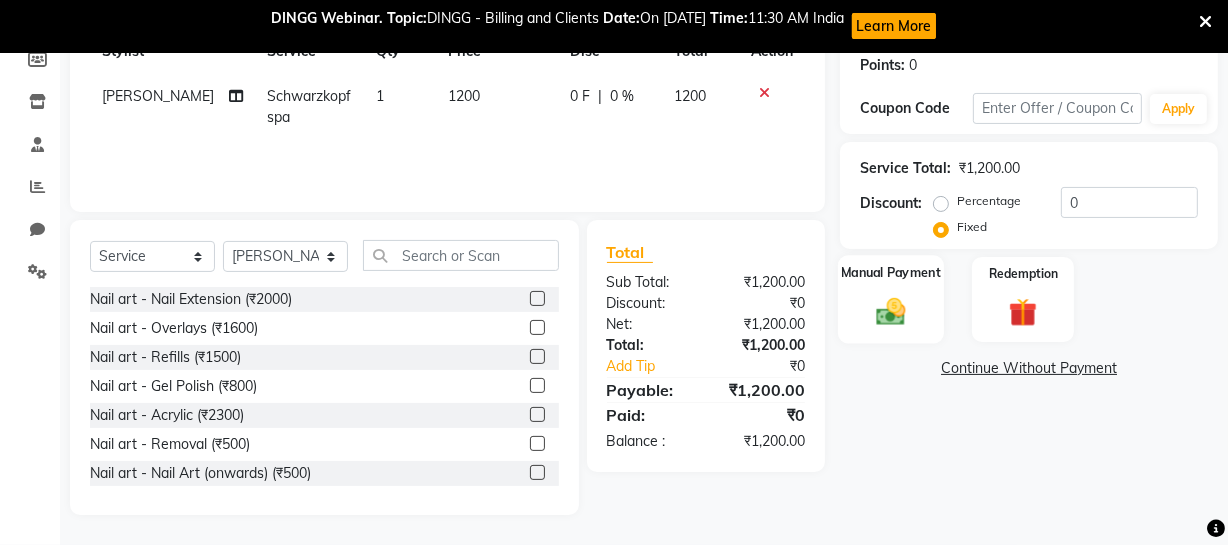 click 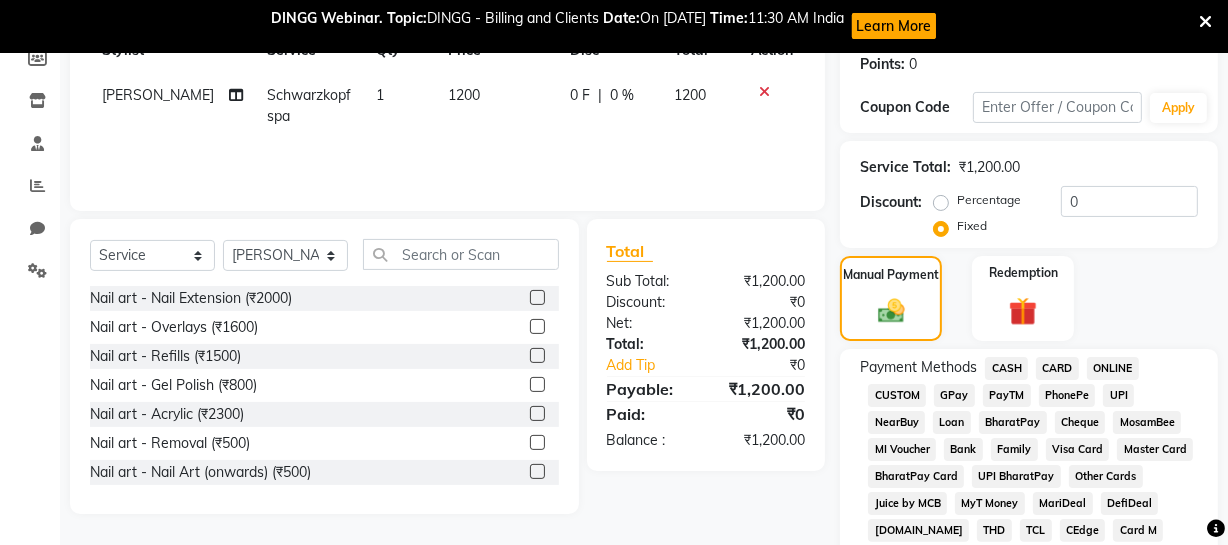 click on "GPay" 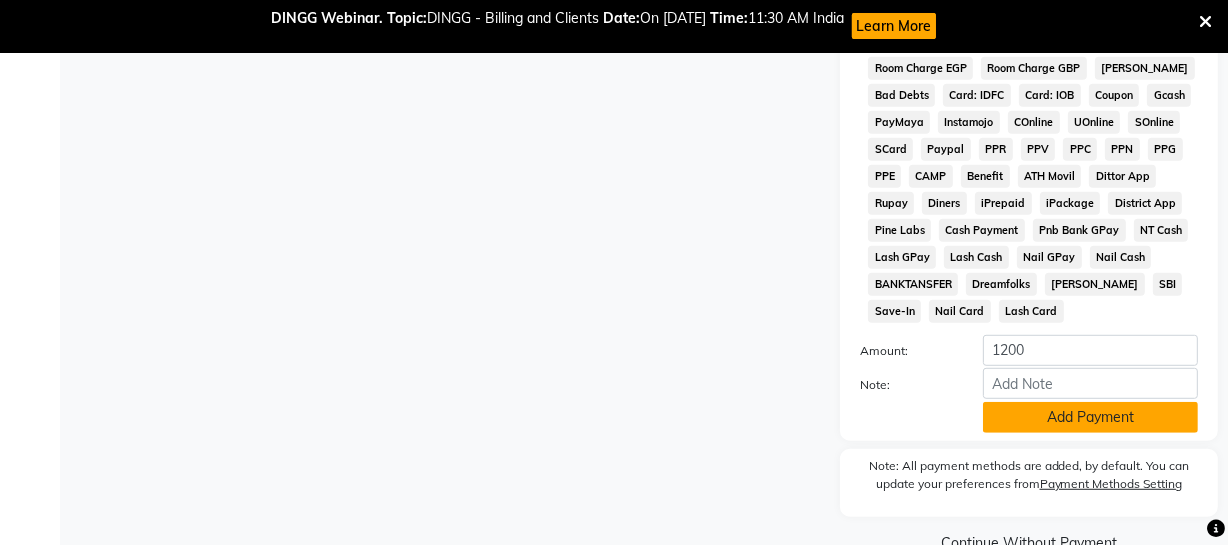 scroll, scrollTop: 1012, scrollLeft: 0, axis: vertical 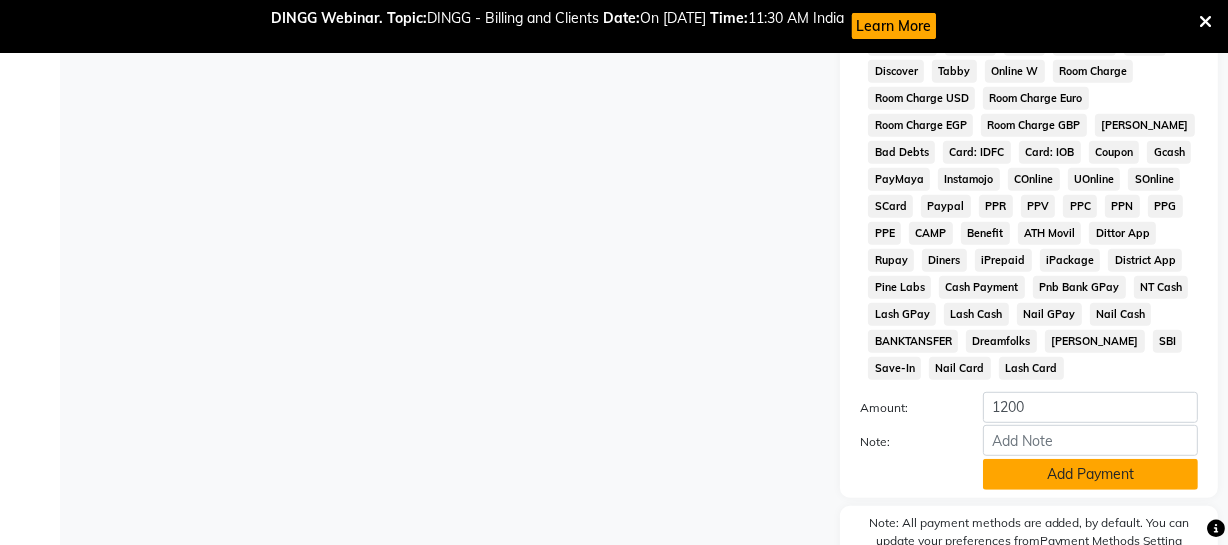 click on "Add Payment" 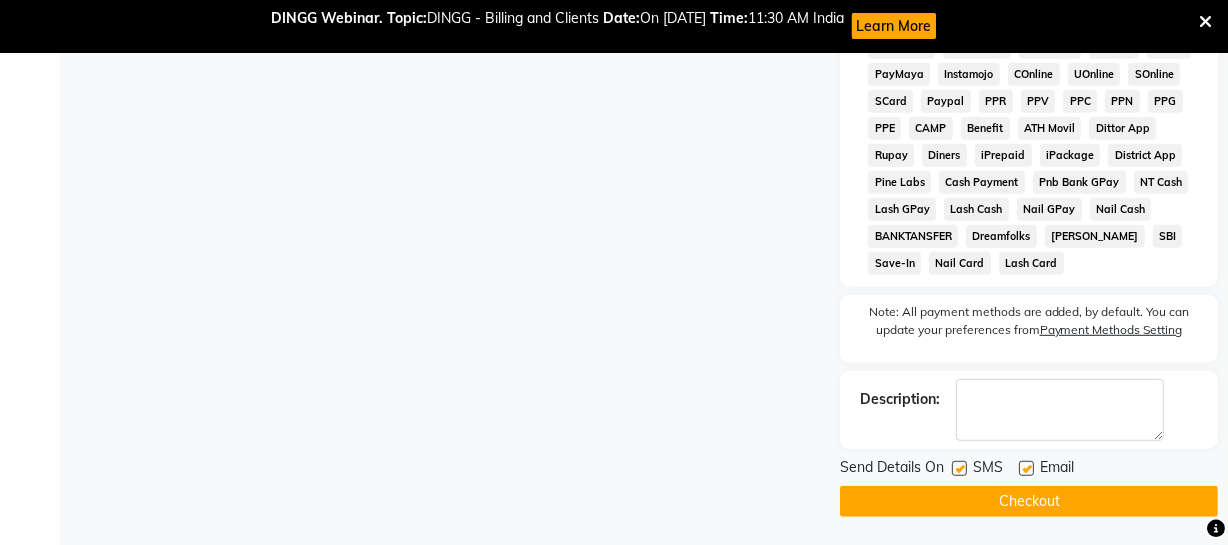 scroll, scrollTop: 1118, scrollLeft: 0, axis: vertical 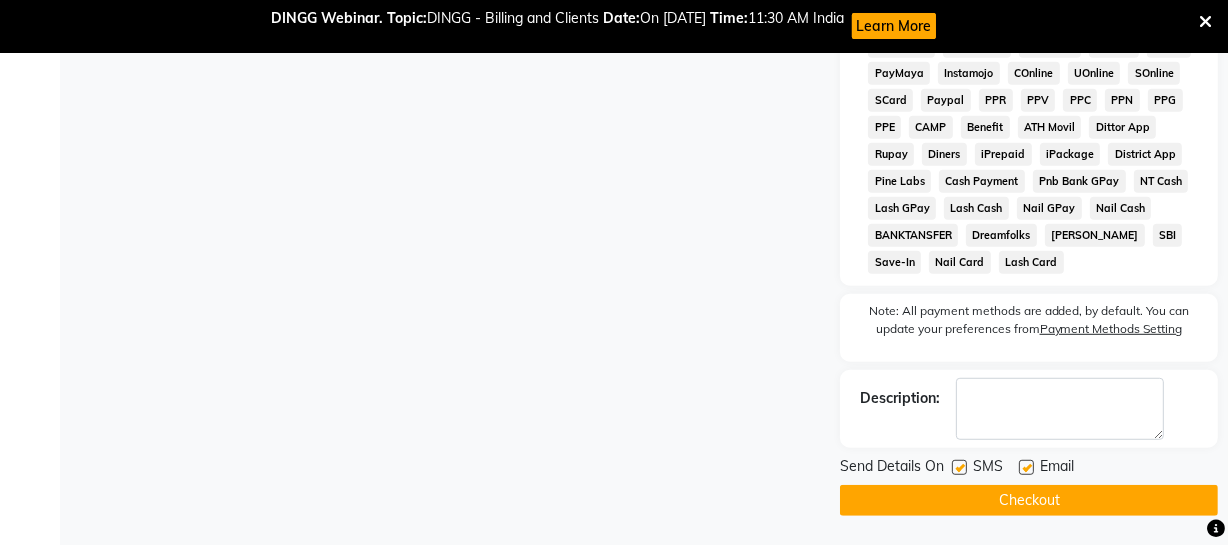 click 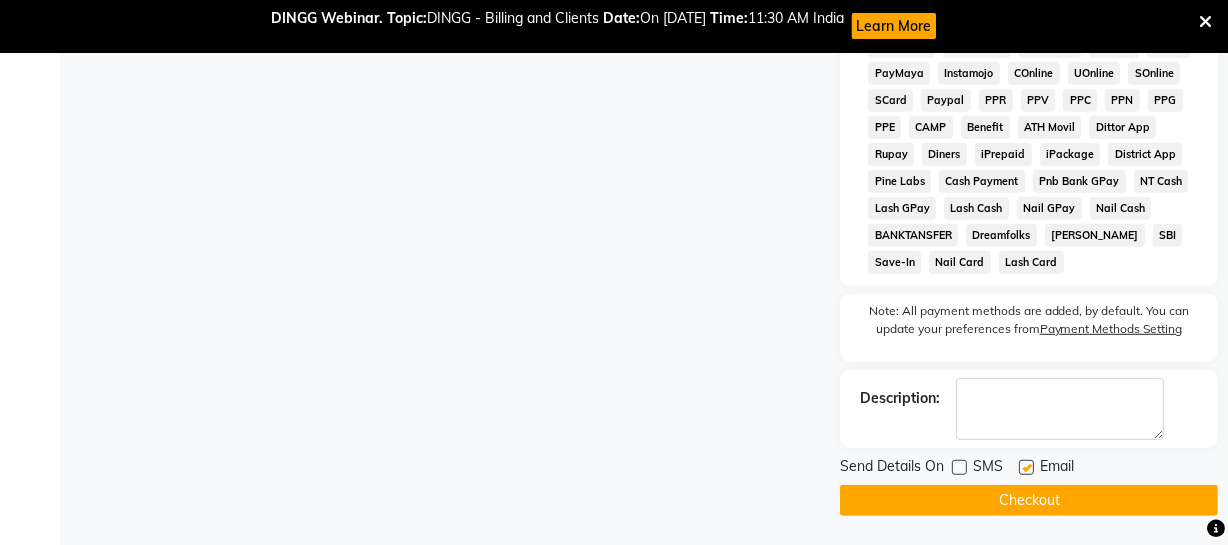 click 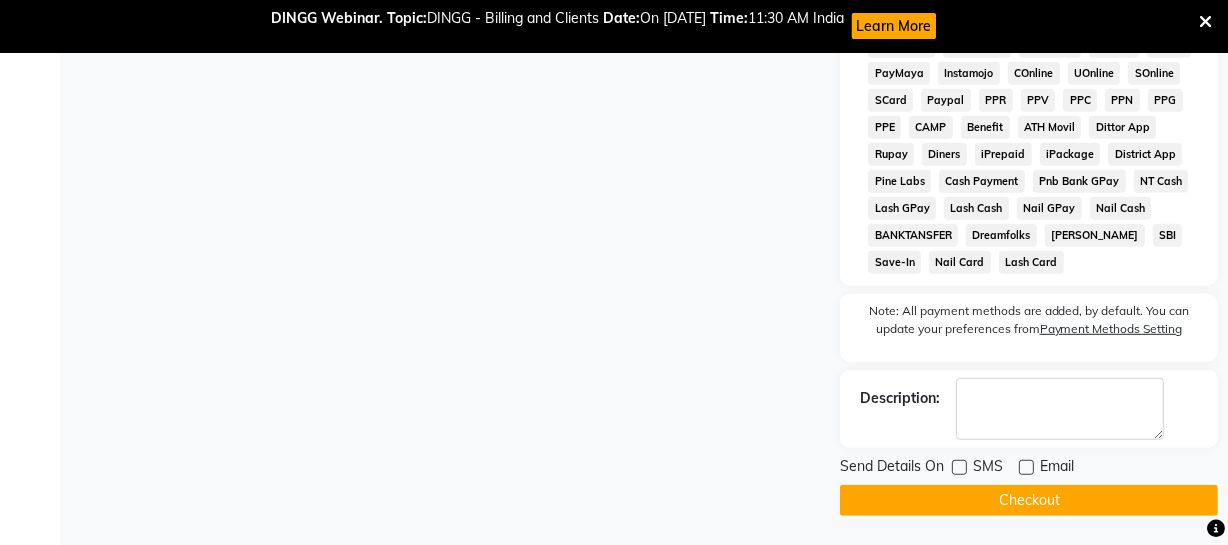 click on "Checkout" 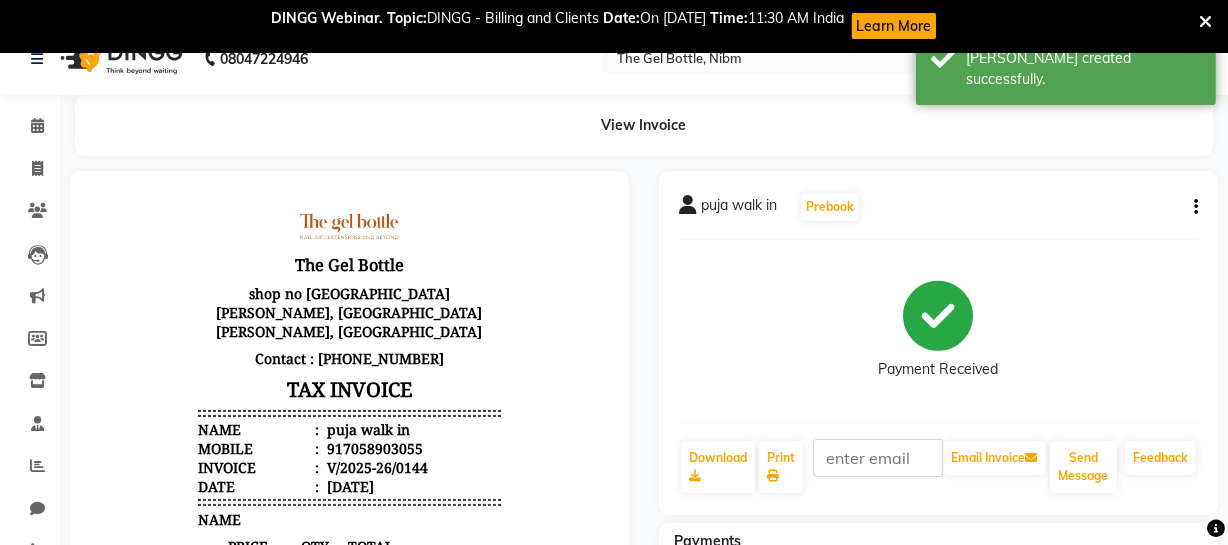 scroll, scrollTop: 0, scrollLeft: 0, axis: both 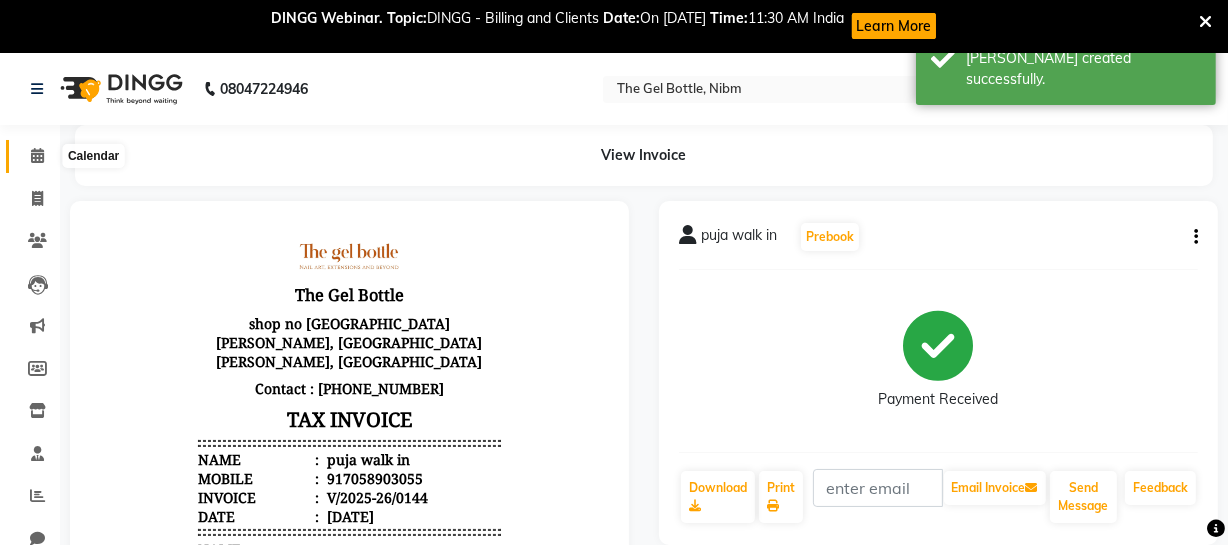click 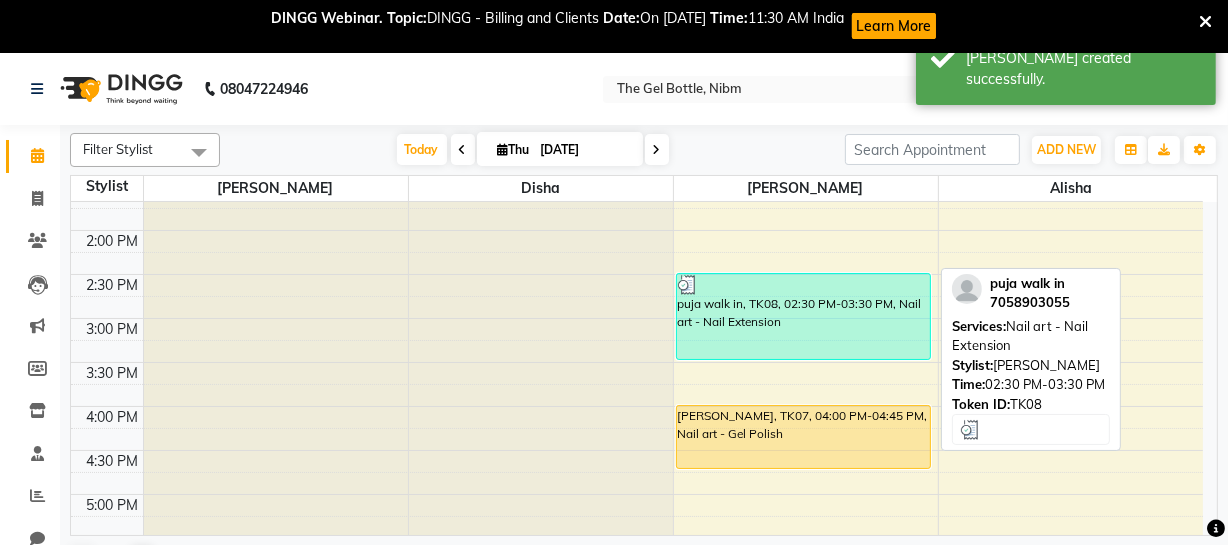 scroll, scrollTop: 326, scrollLeft: 0, axis: vertical 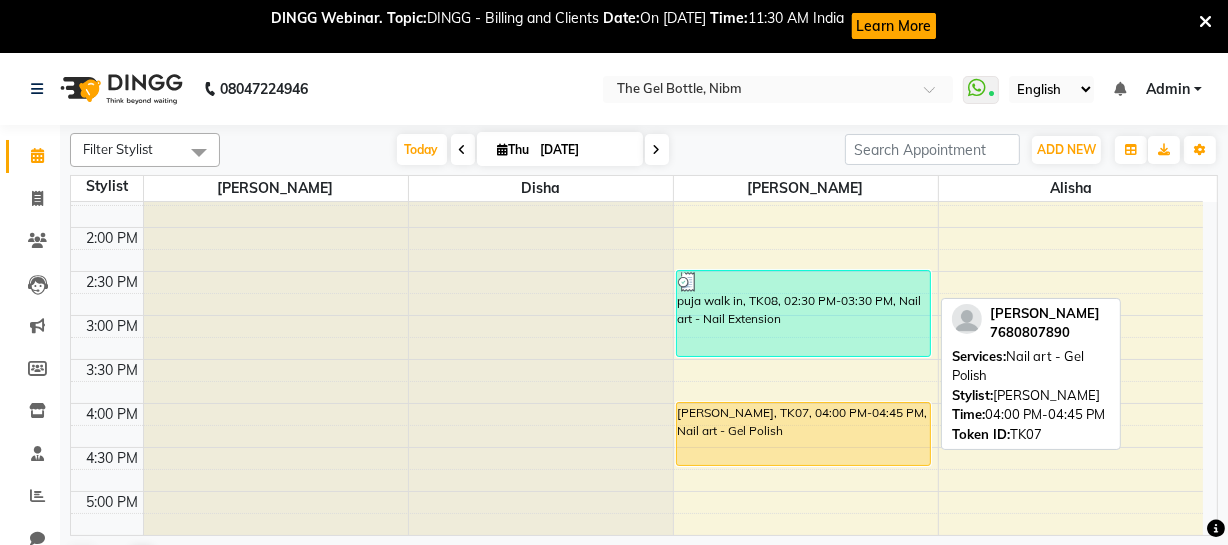 click on "[PERSON_NAME], TK07, 04:00 PM-04:45 PM, Nail art - Gel Polish" at bounding box center [803, 434] 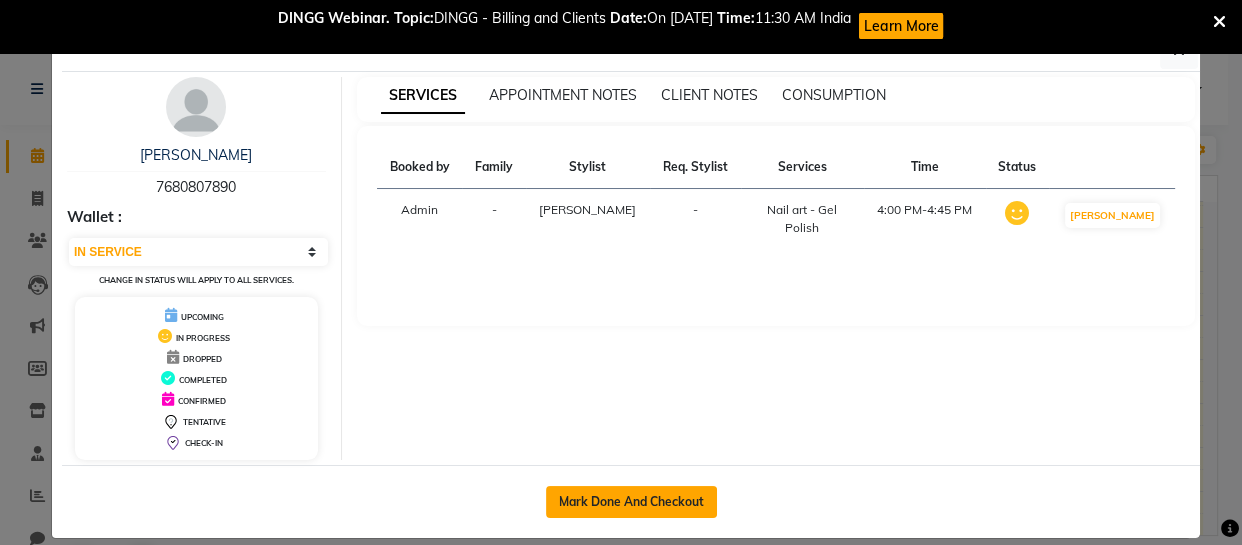 click on "Mark Done And Checkout" 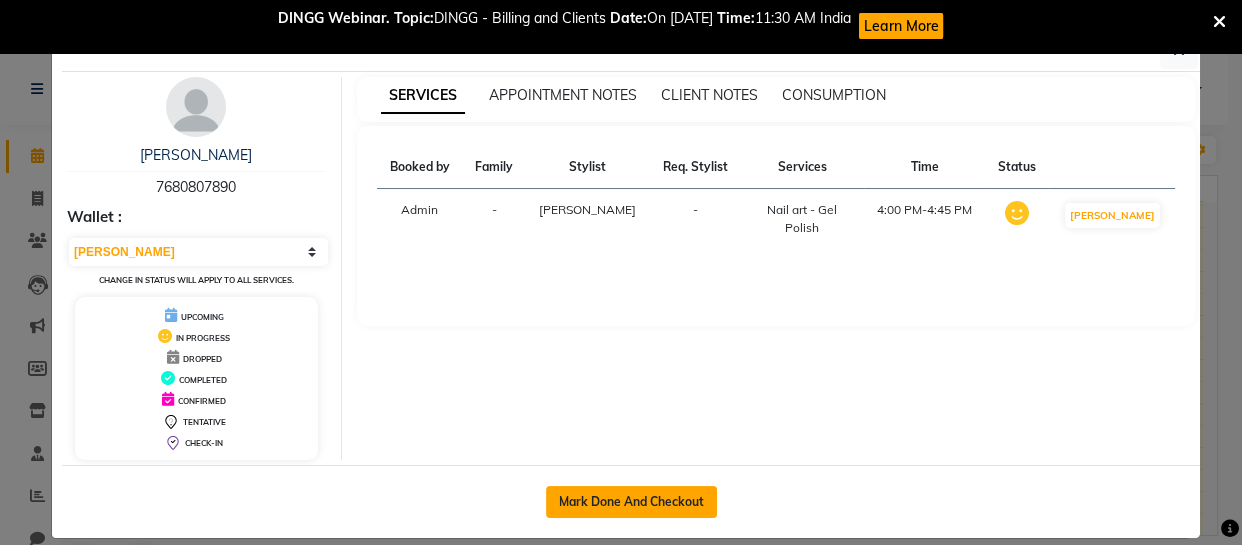 select on "7762" 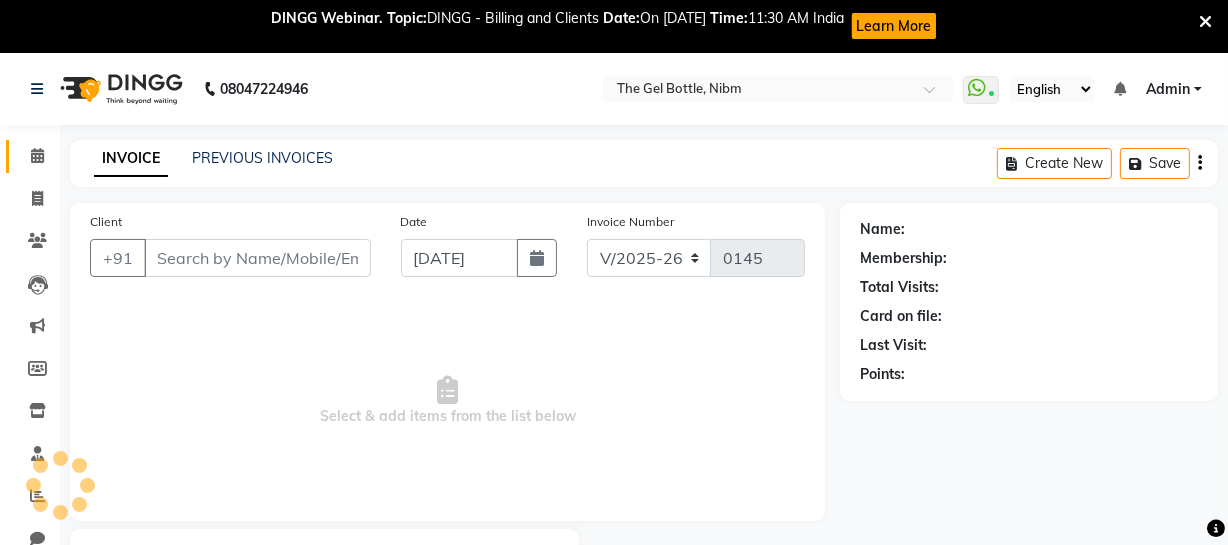 type on "7680807890" 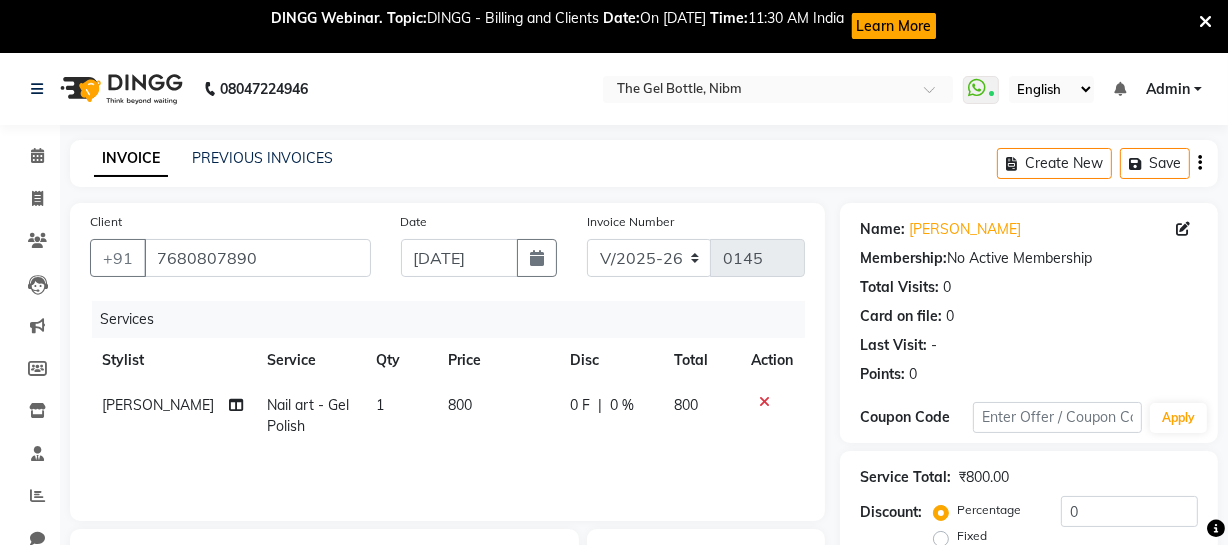 click on "800" 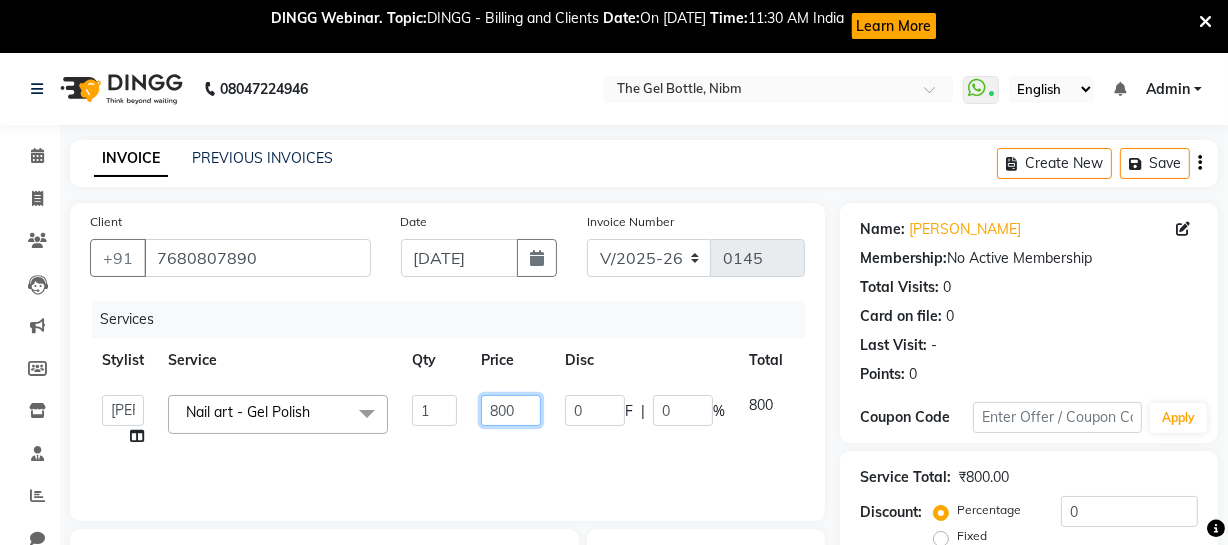 click on "800" 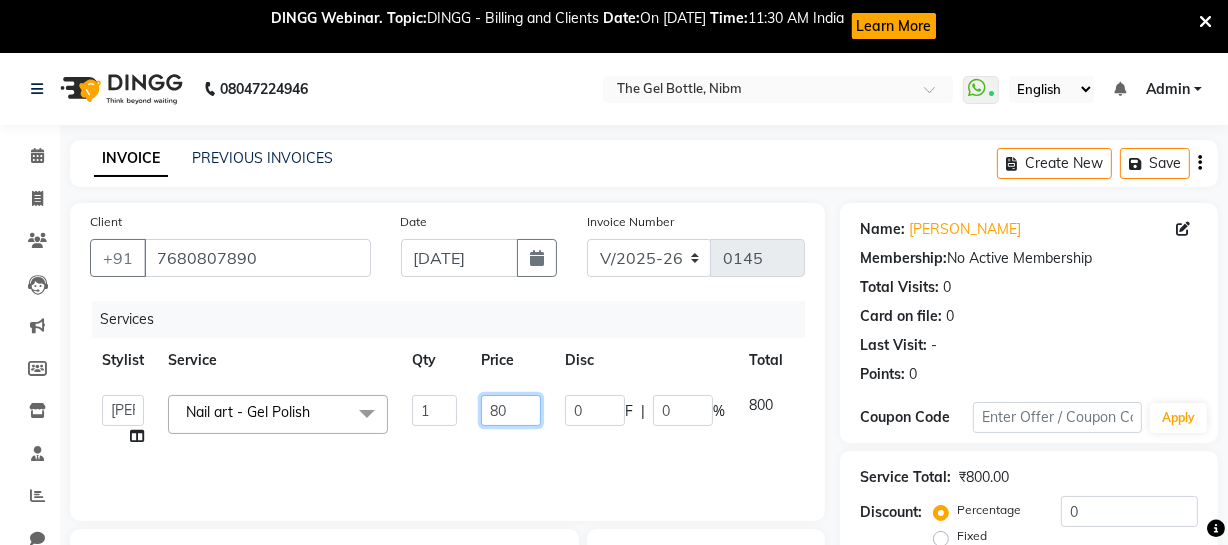type on "8" 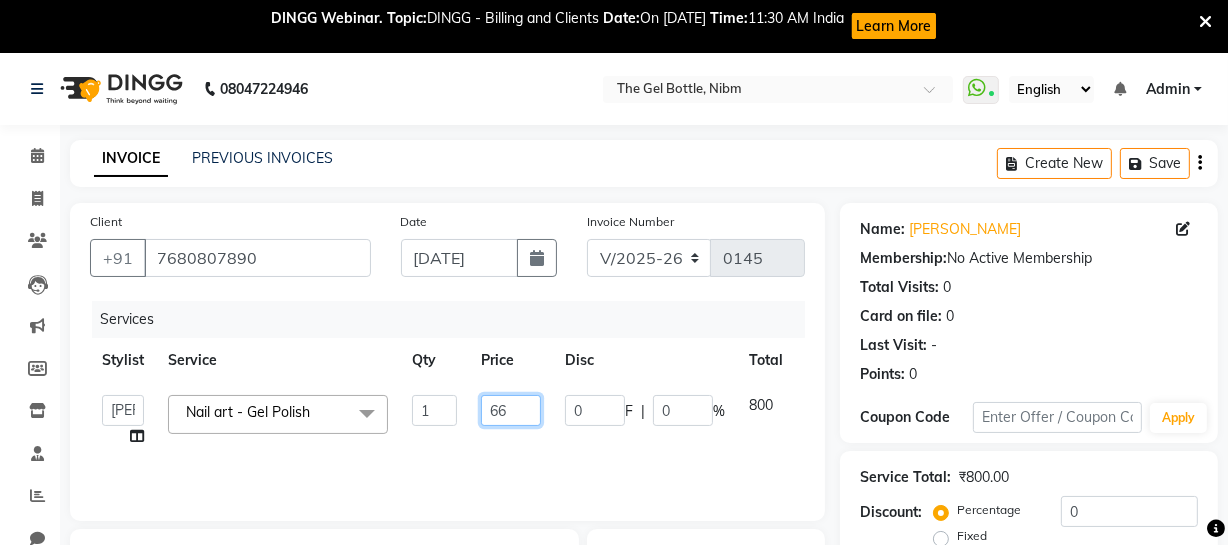 type on "660" 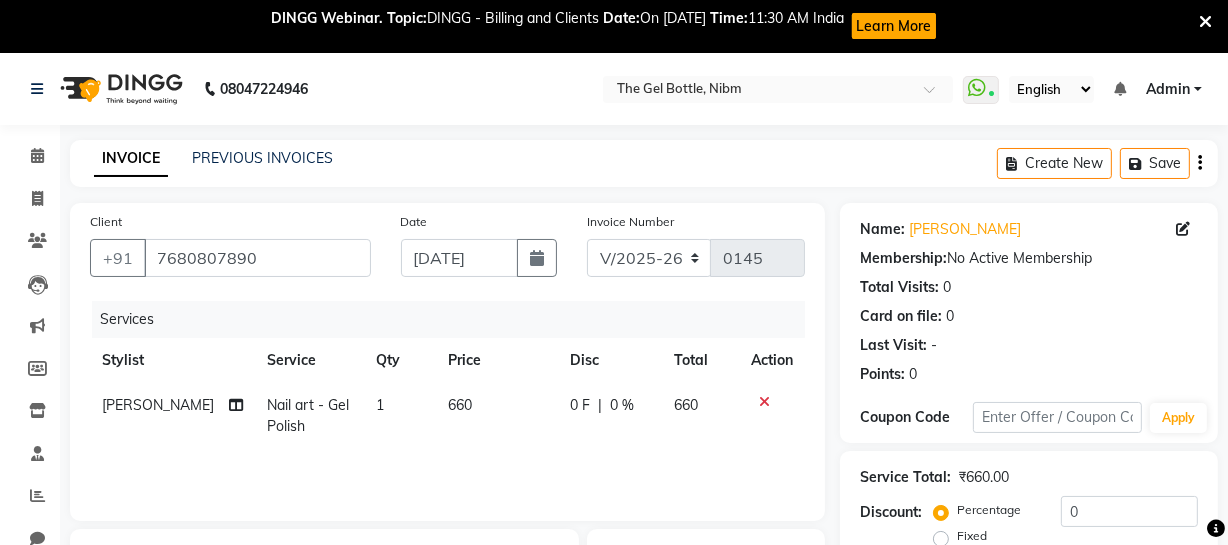 click on "Fixed" 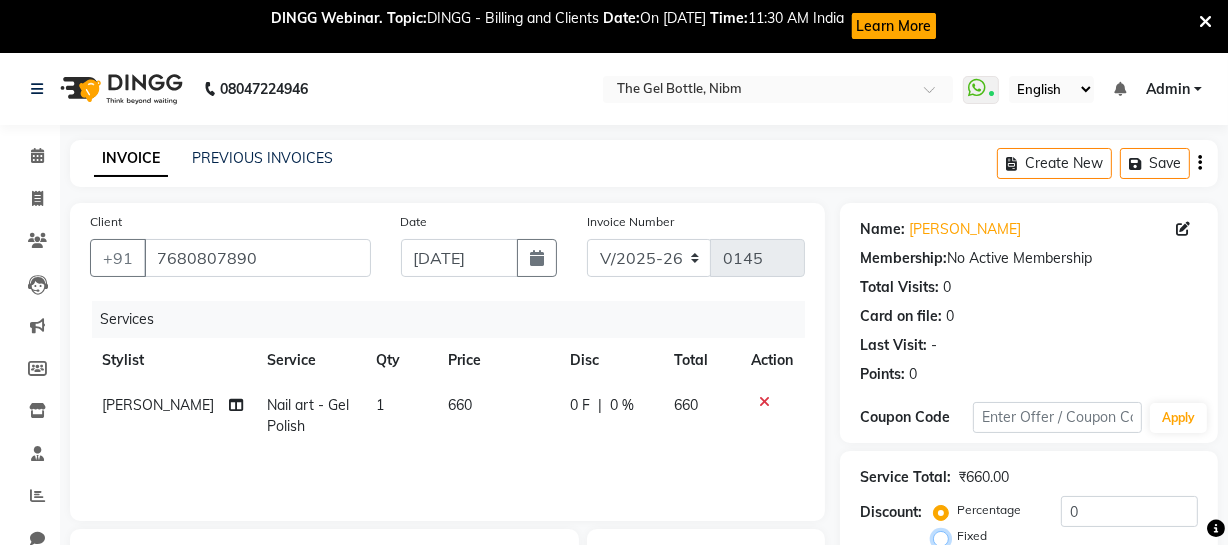 click on "Fixed" at bounding box center [945, 536] 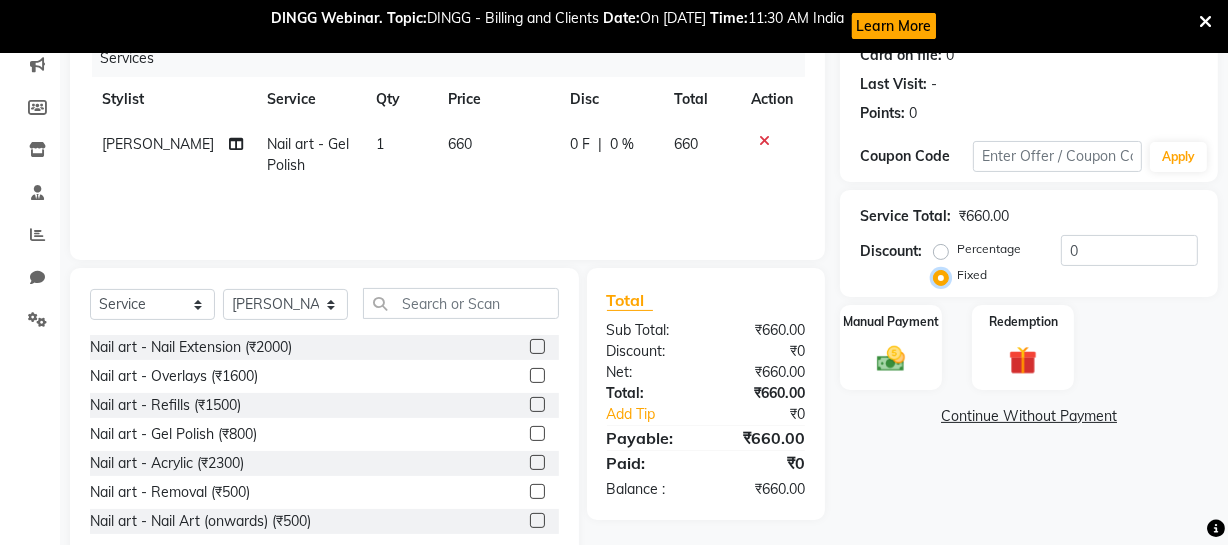 scroll, scrollTop: 310, scrollLeft: 0, axis: vertical 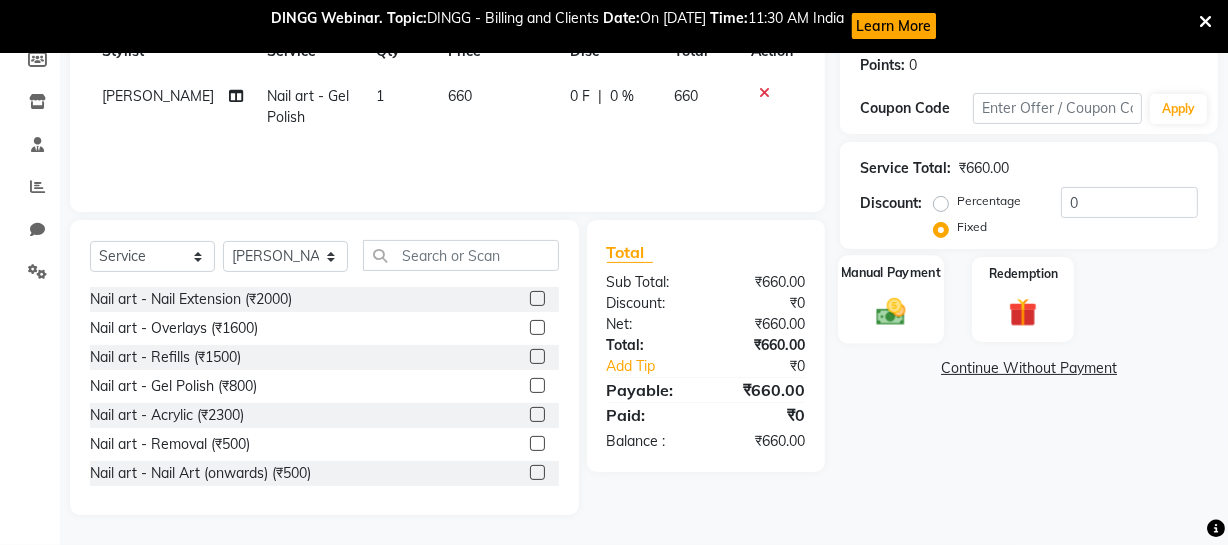 click 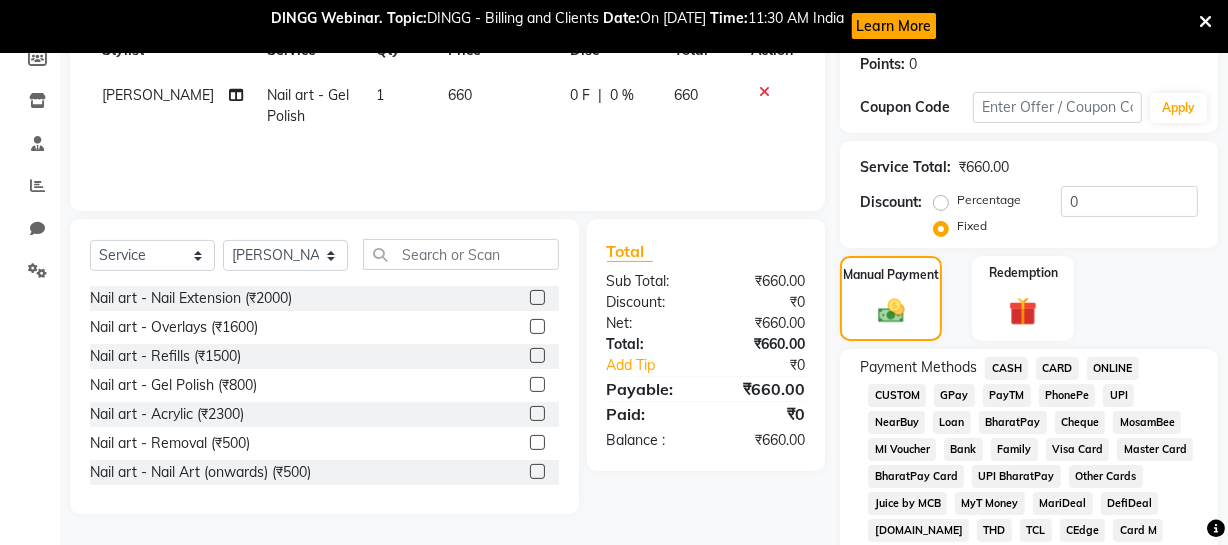 click on "GPay" 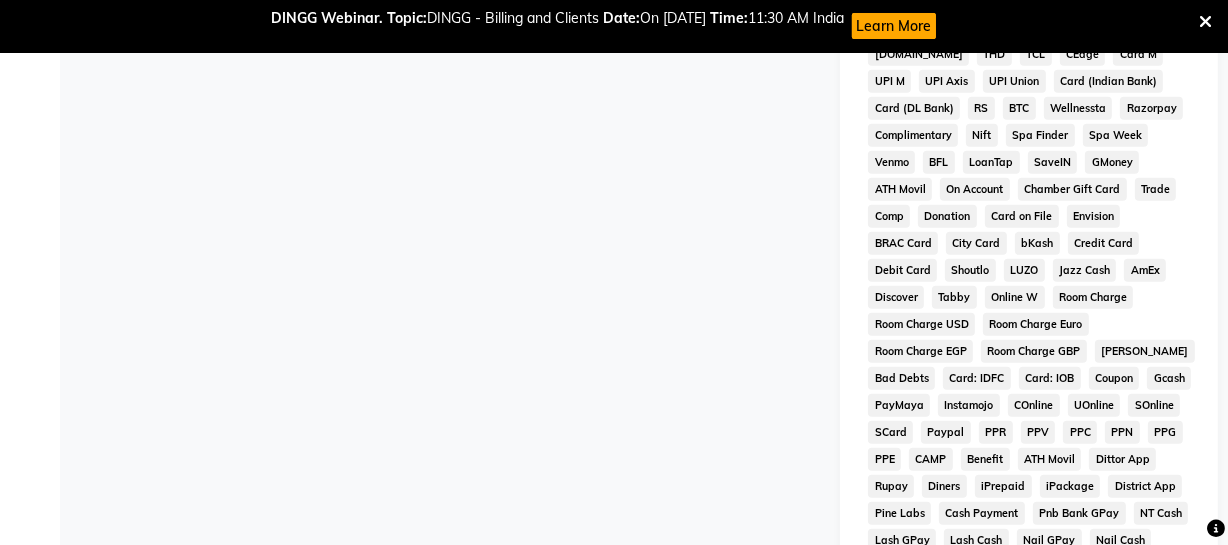 scroll, scrollTop: 1111, scrollLeft: 0, axis: vertical 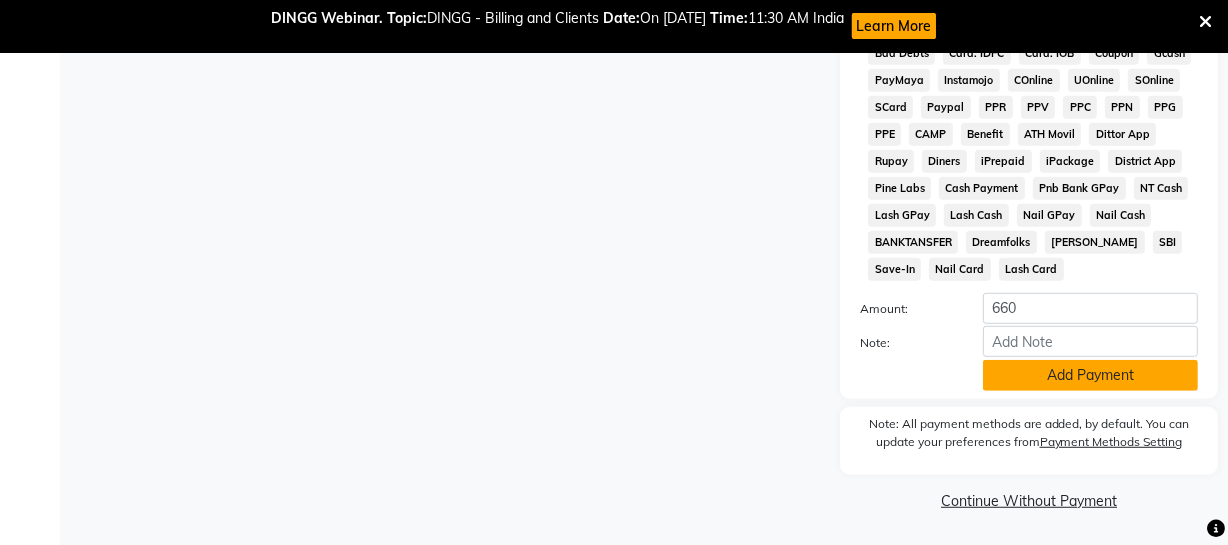 click on "Add Payment" 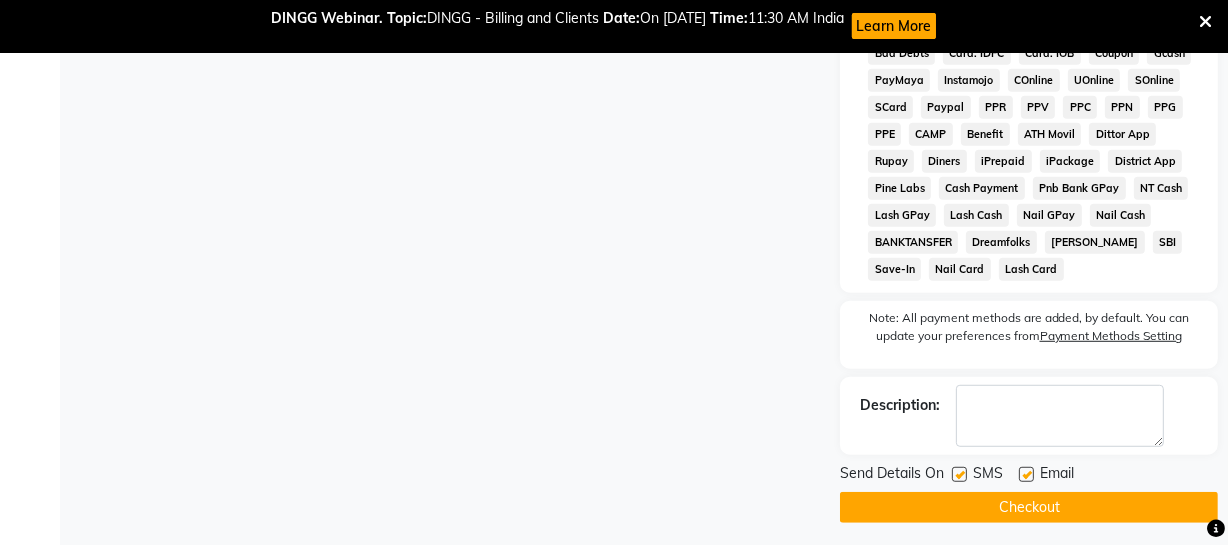 click on "Checkout" 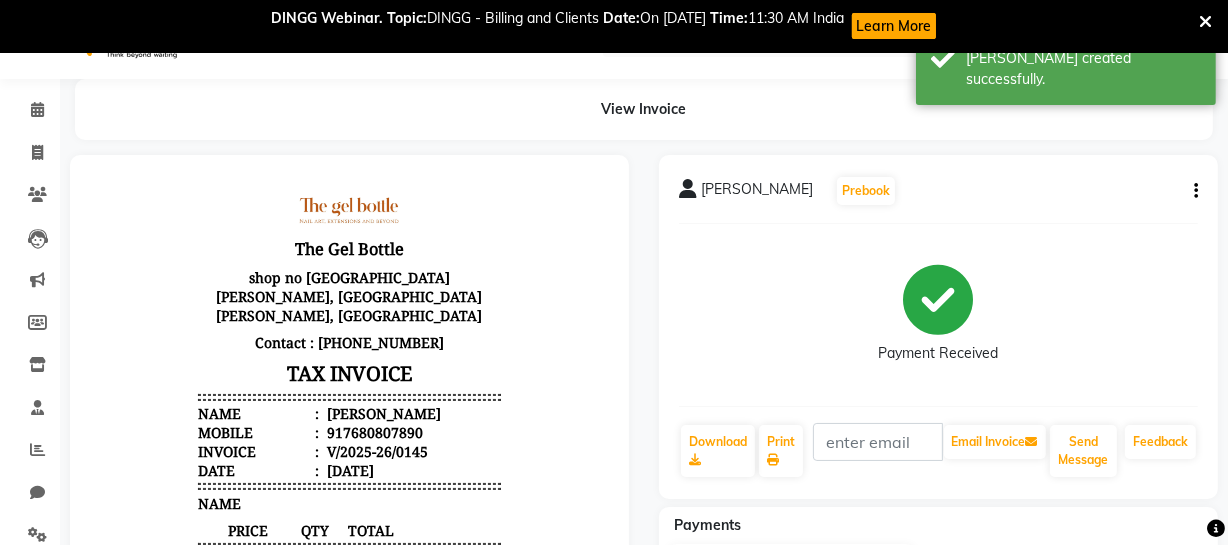 scroll, scrollTop: 0, scrollLeft: 0, axis: both 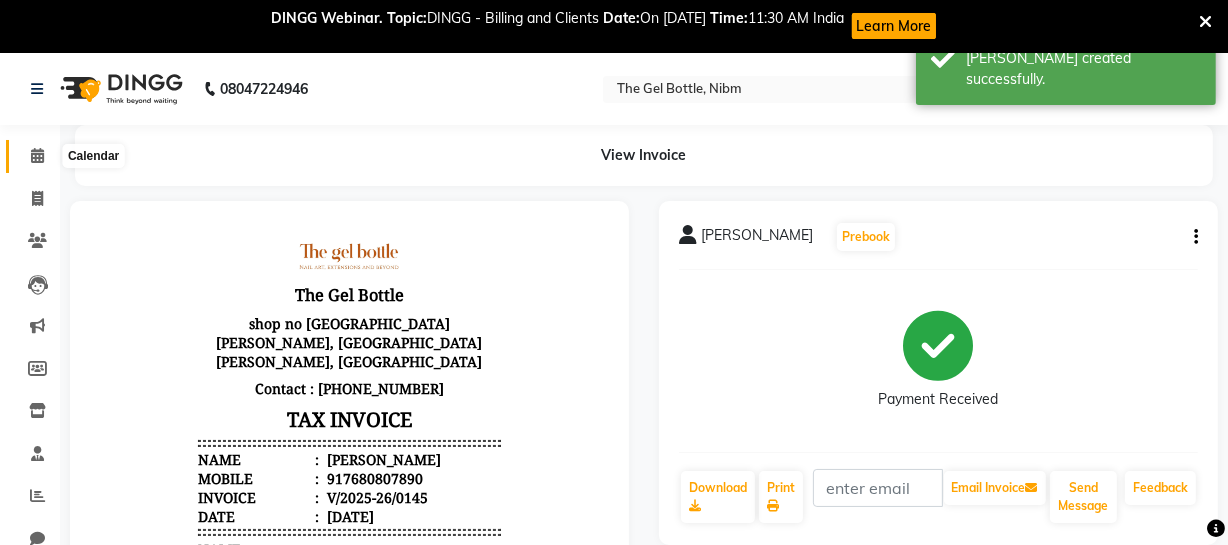 click 